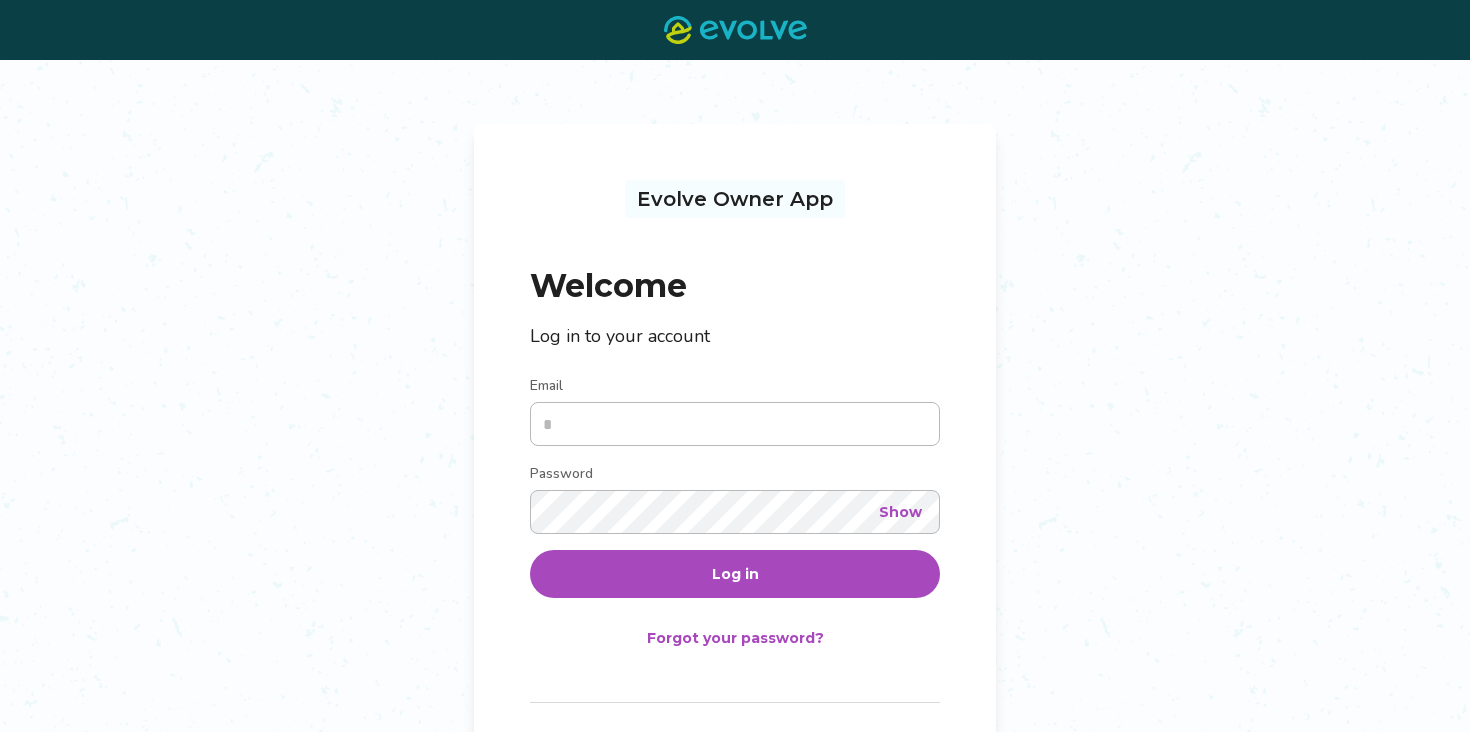scroll, scrollTop: 0, scrollLeft: 0, axis: both 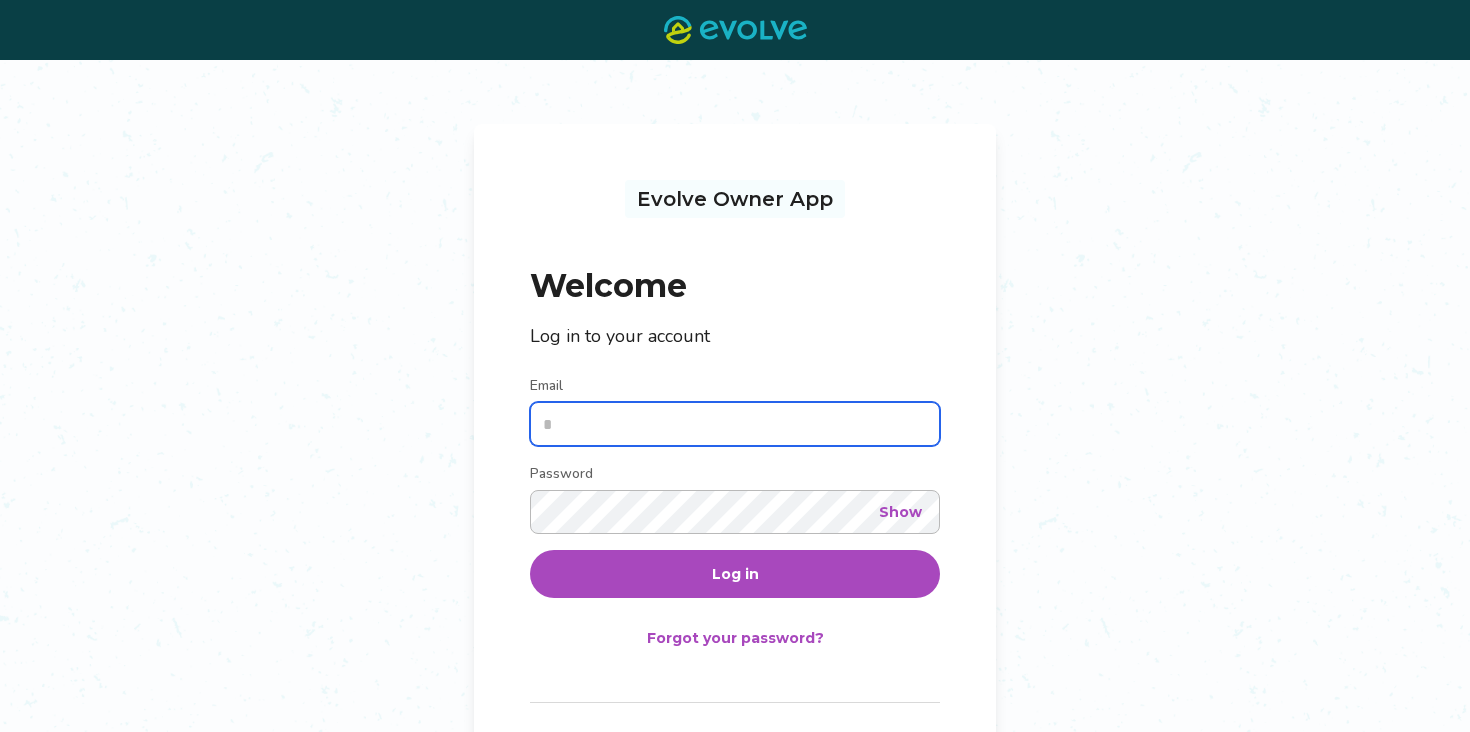 type on "**********" 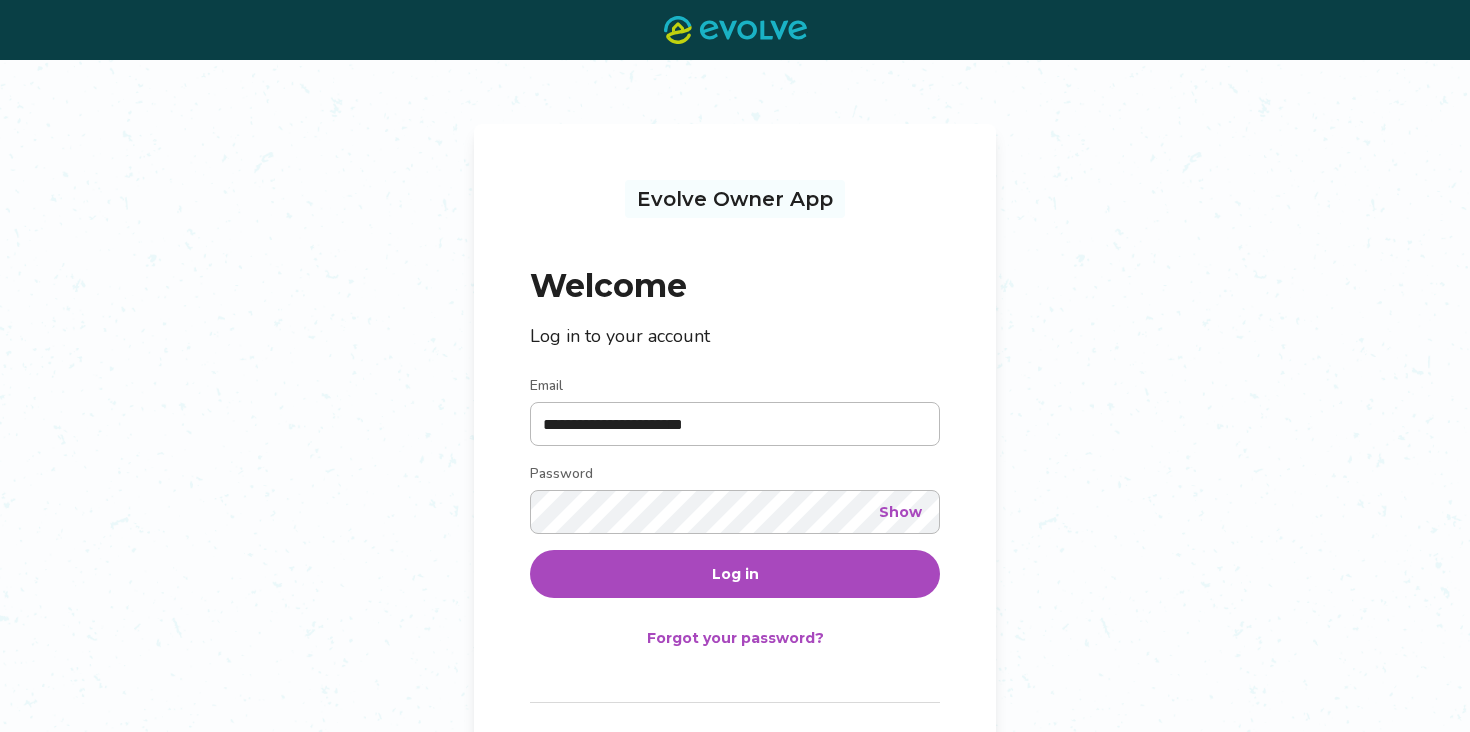 click on "Log in" at bounding box center (735, 574) 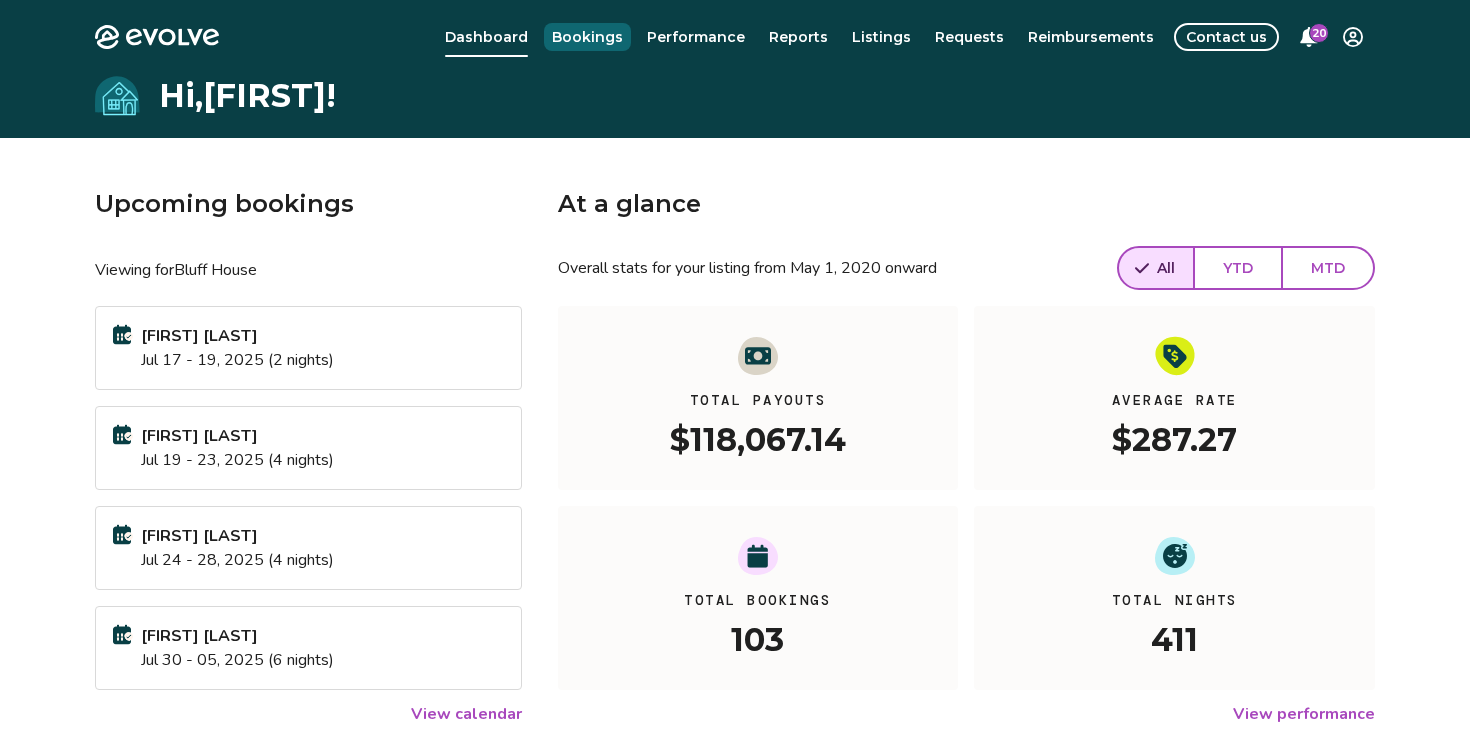 click on "Bookings" at bounding box center (587, 37) 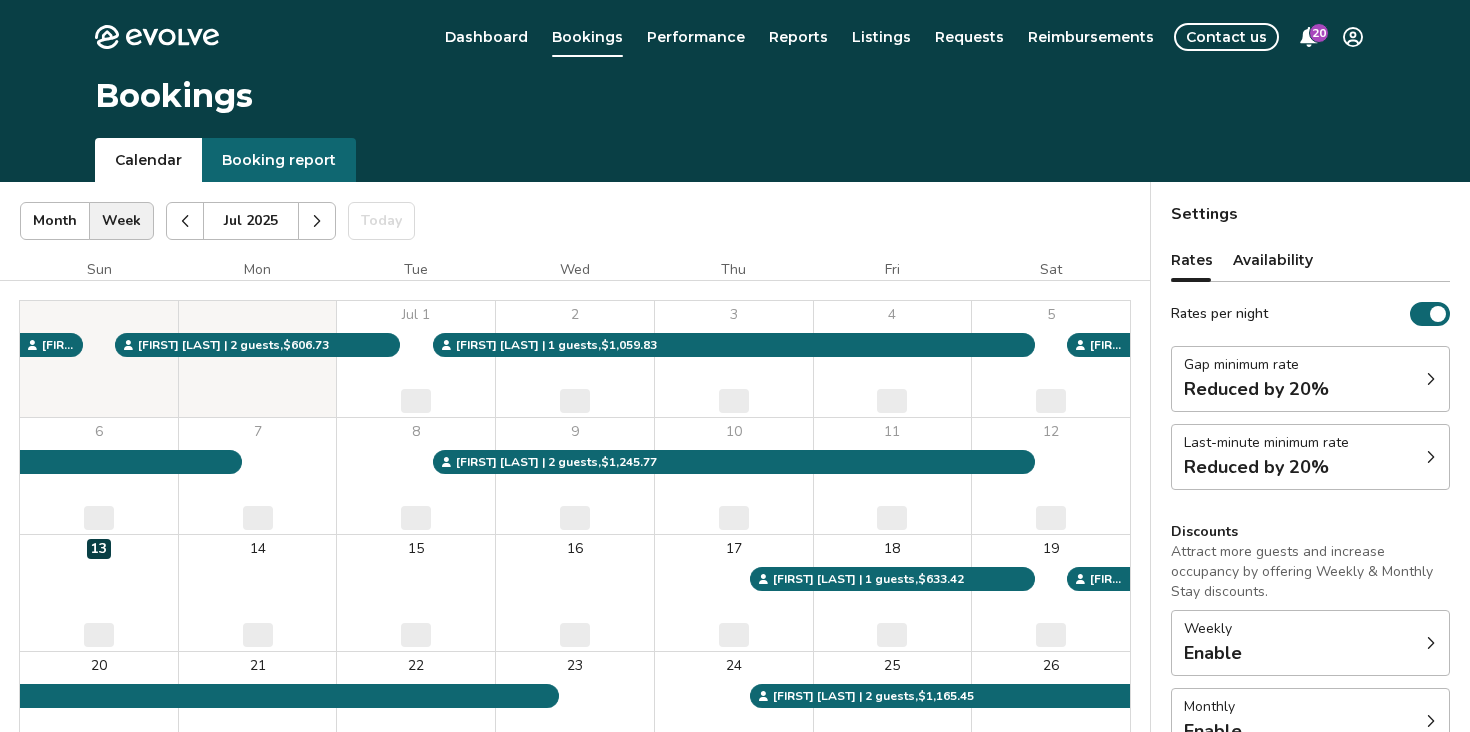 click 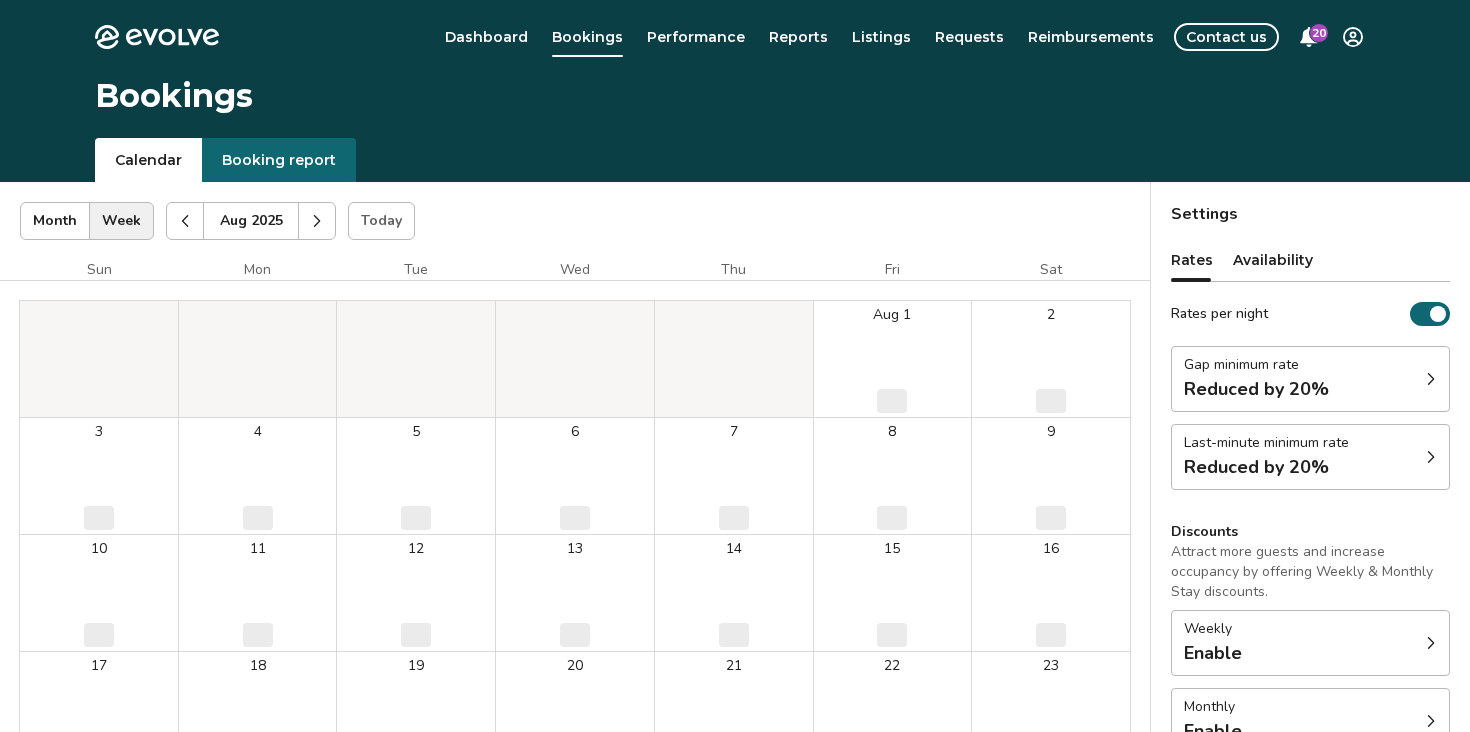 click 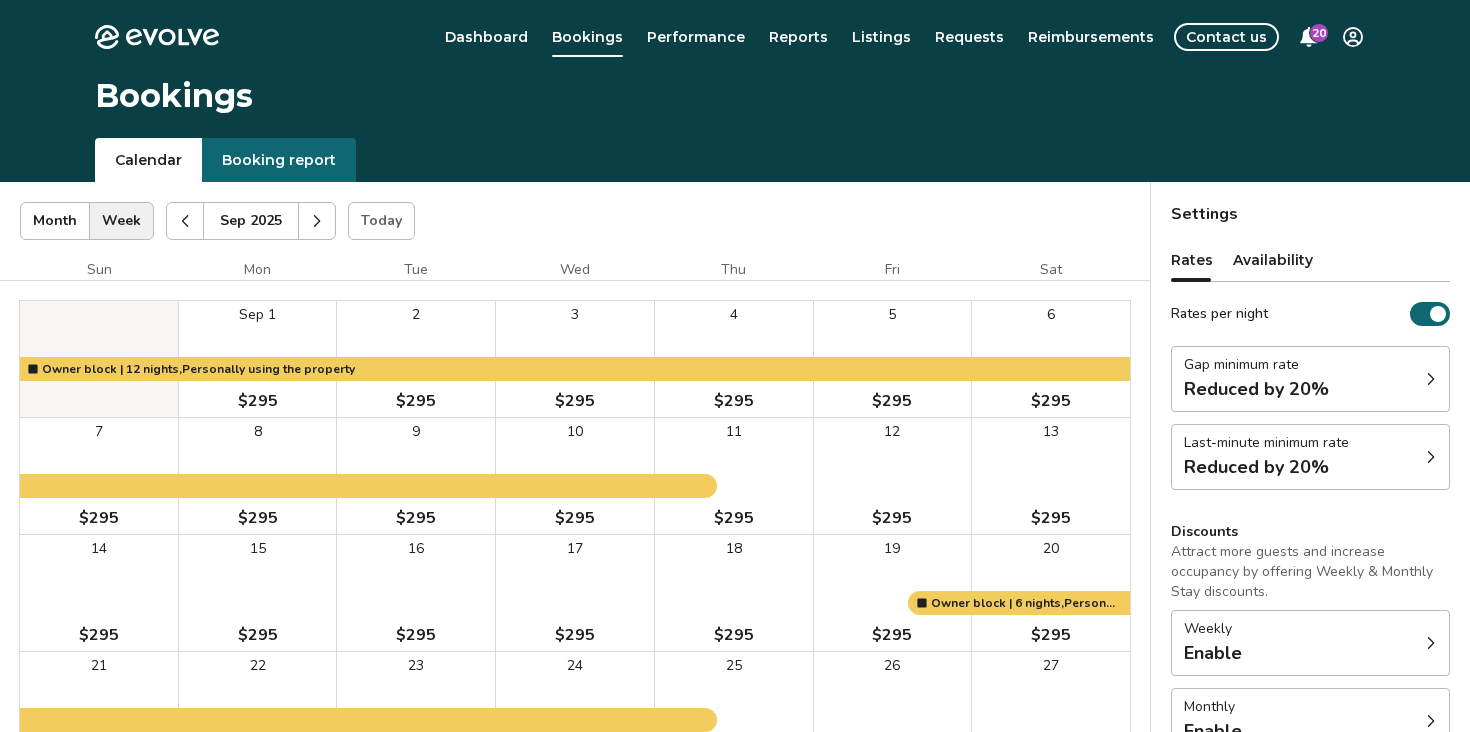 click on "12 $295" at bounding box center [893, 476] 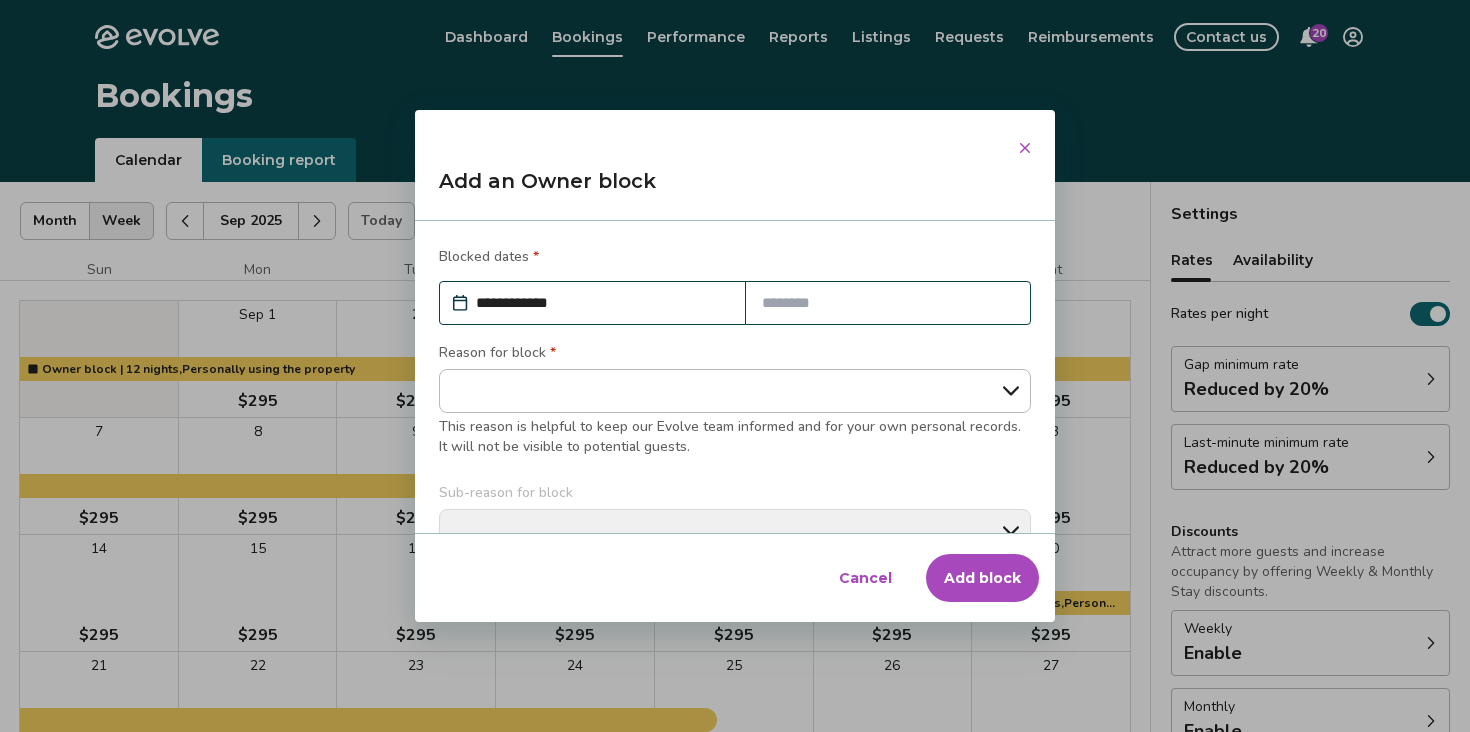 click at bounding box center (888, 303) 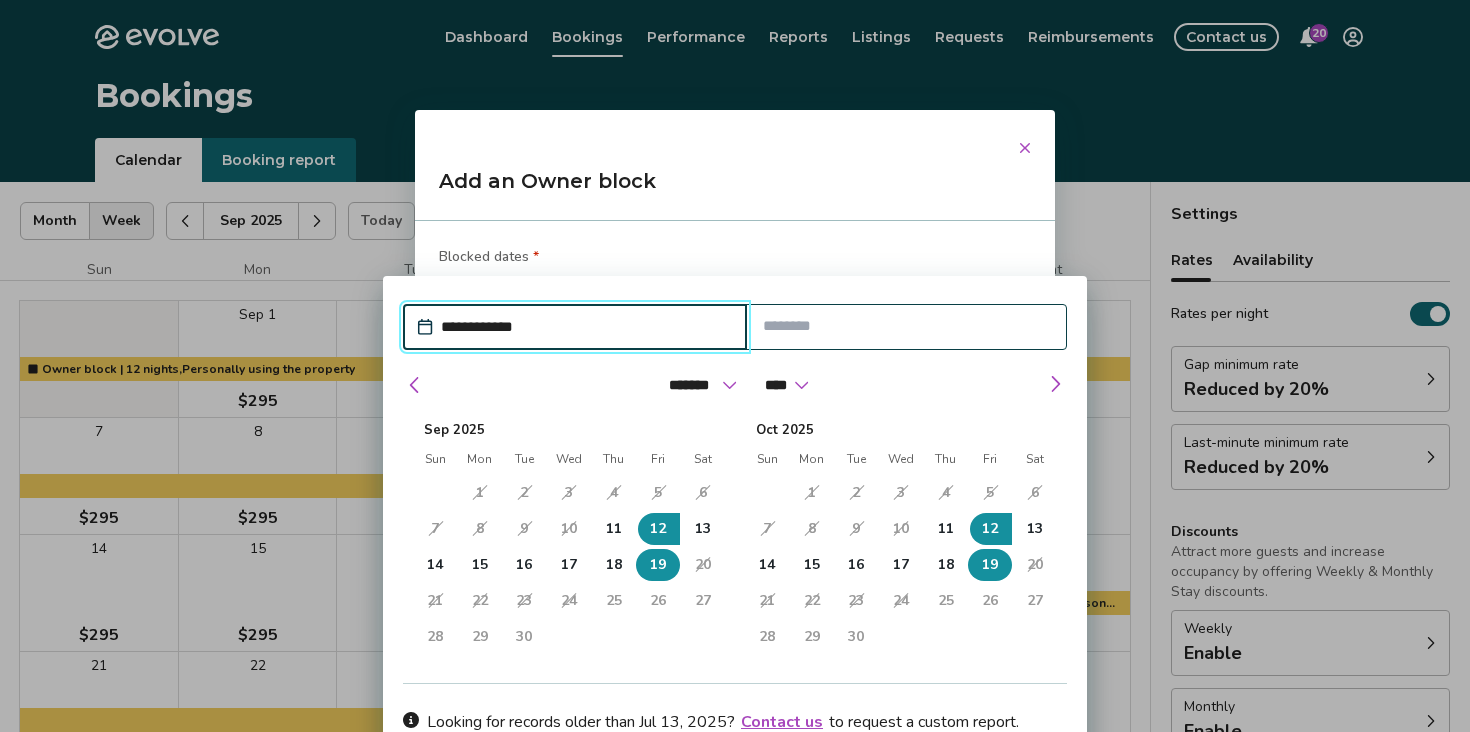 click on "19" at bounding box center [990, 565] 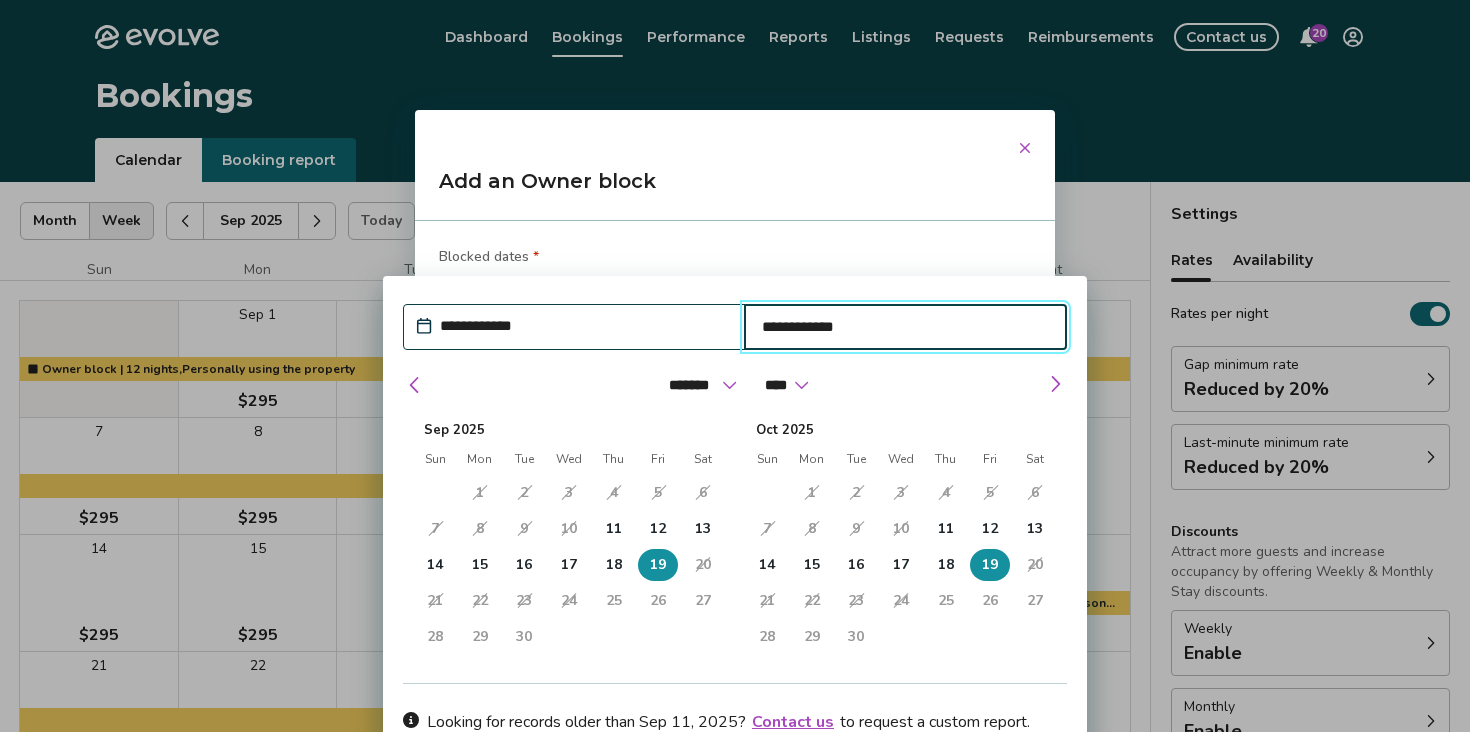 click on "Looking for records older than   Sep 11, 2025 ?   Contact us   to request a custom report." at bounding box center [735, 721] 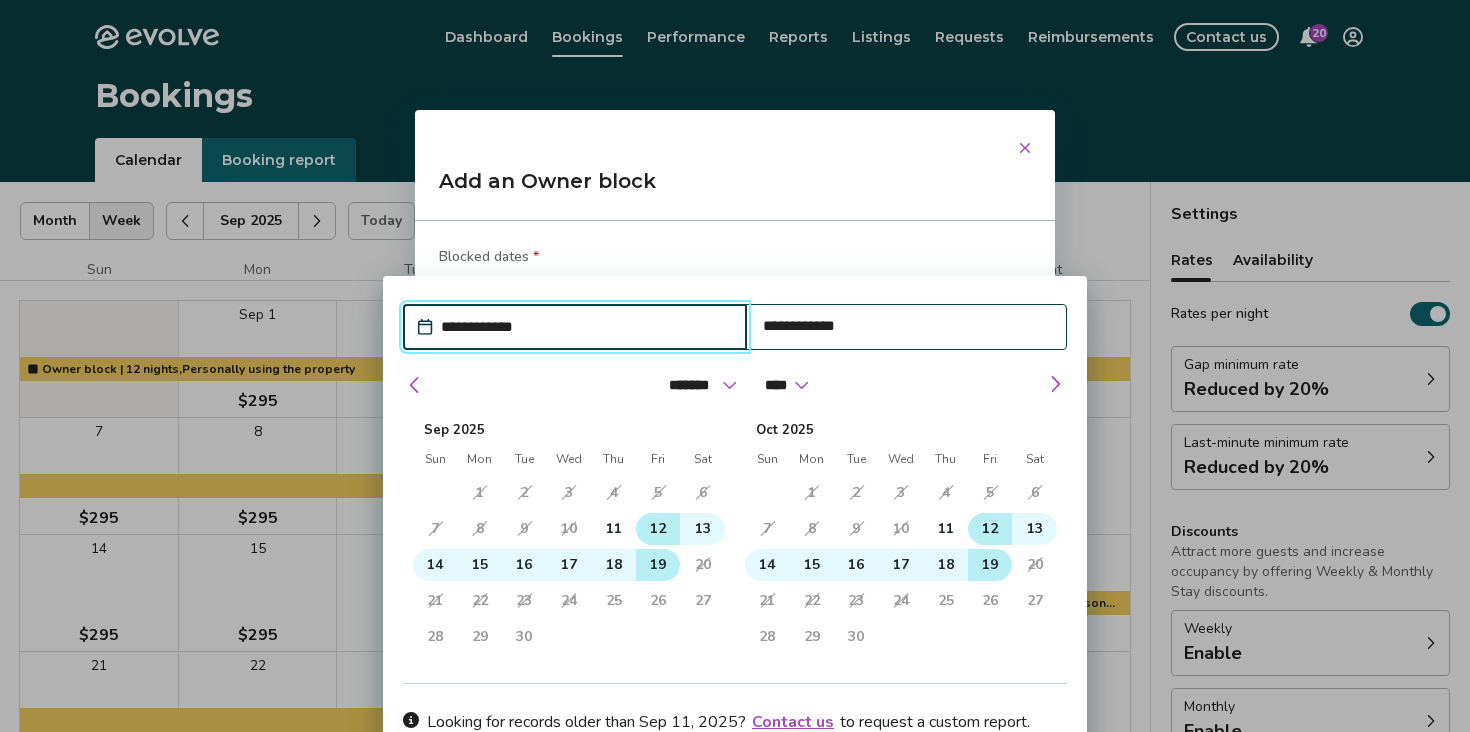 click on "12" at bounding box center [658, 529] 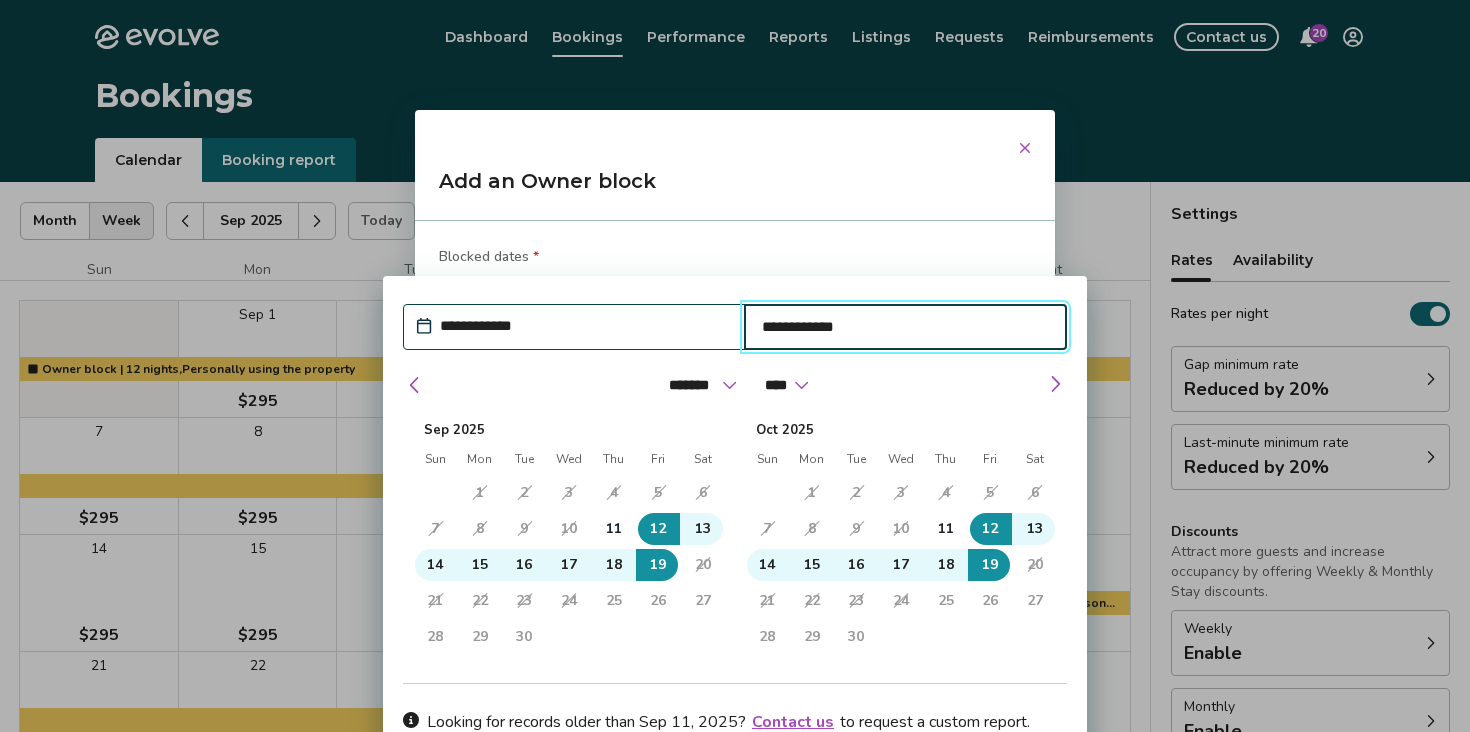 click on "31 1 2 3 4 5 6 7 8 9 10 11 12 13 14 15 16 17 18 19 20 21 22 23 24 25 26 27 28 29 30 1 2 3 4" at bounding box center (901, 565) 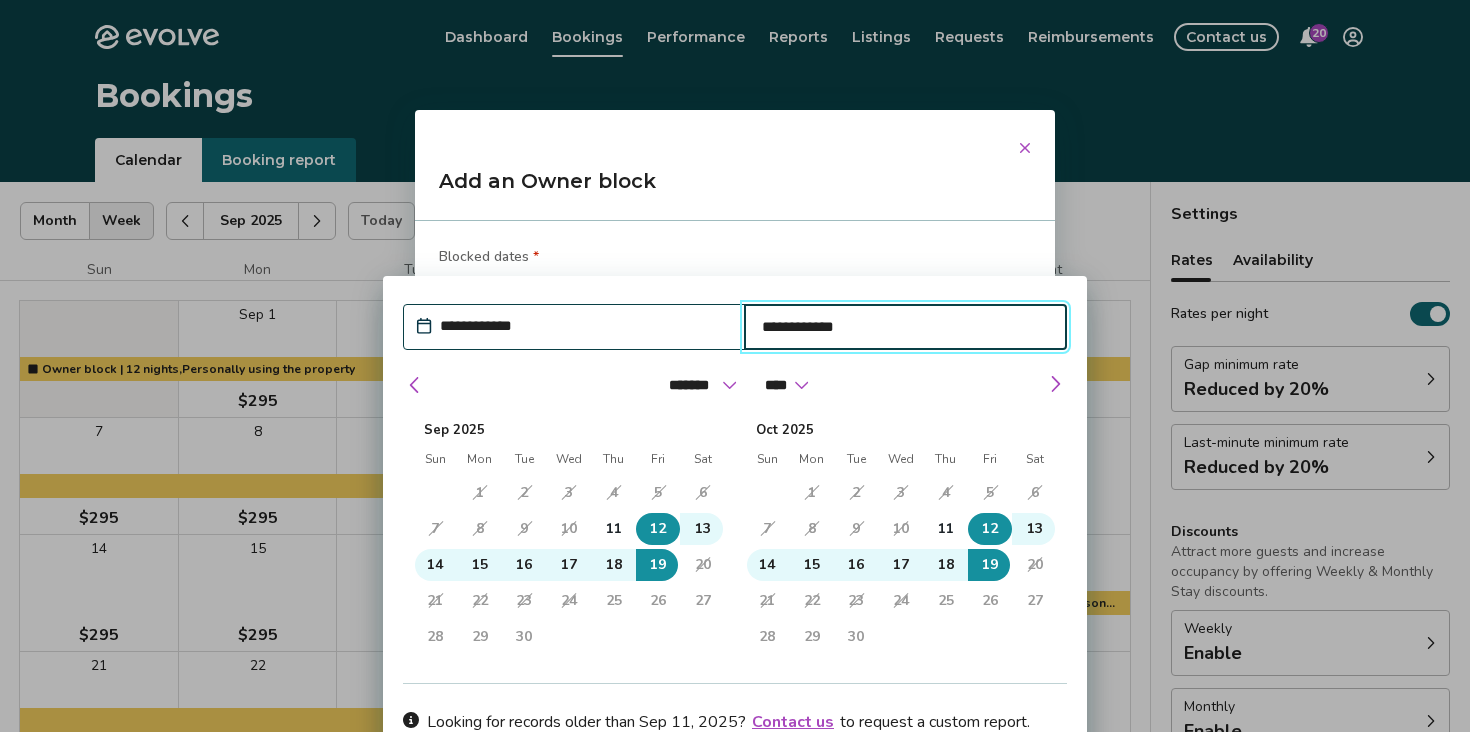 click on "12" at bounding box center (990, 529) 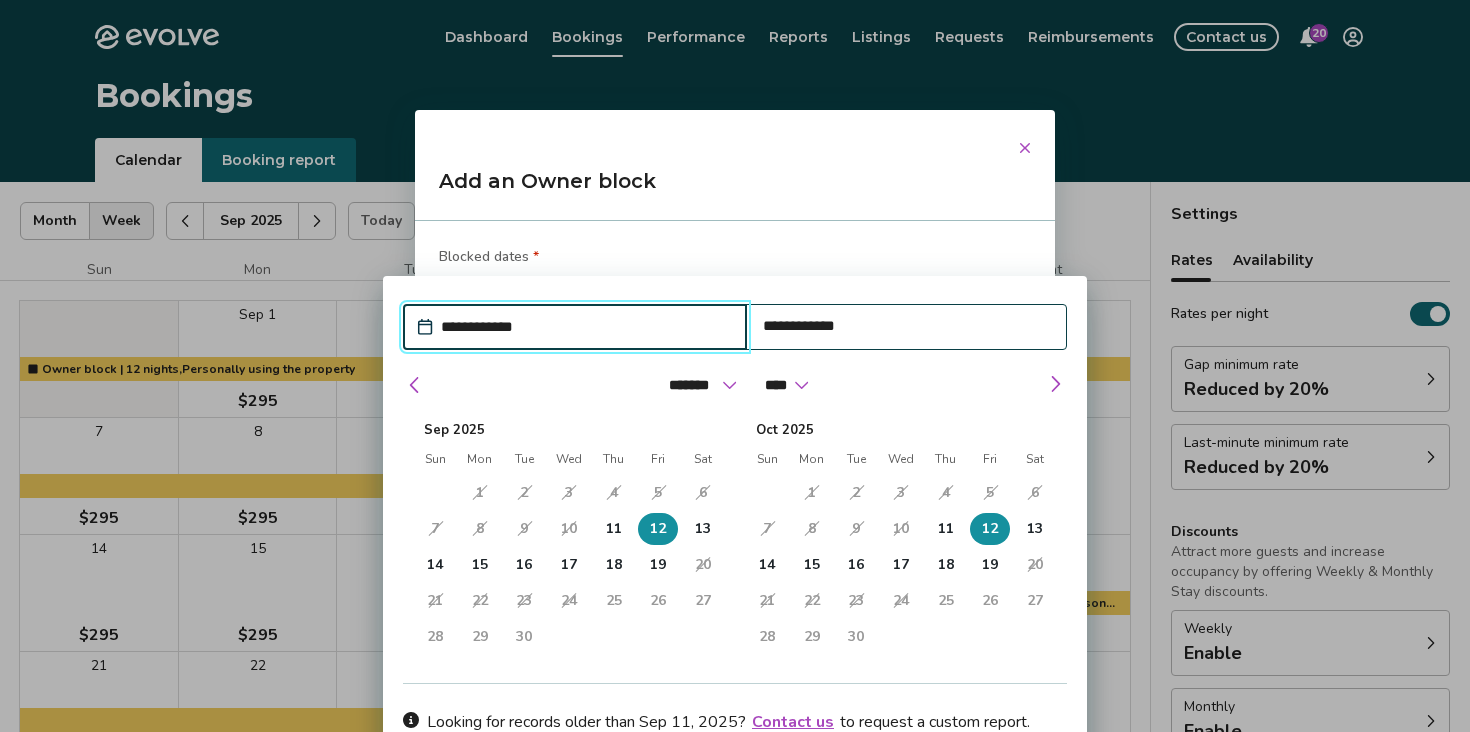 click on "12" at bounding box center (990, 529) 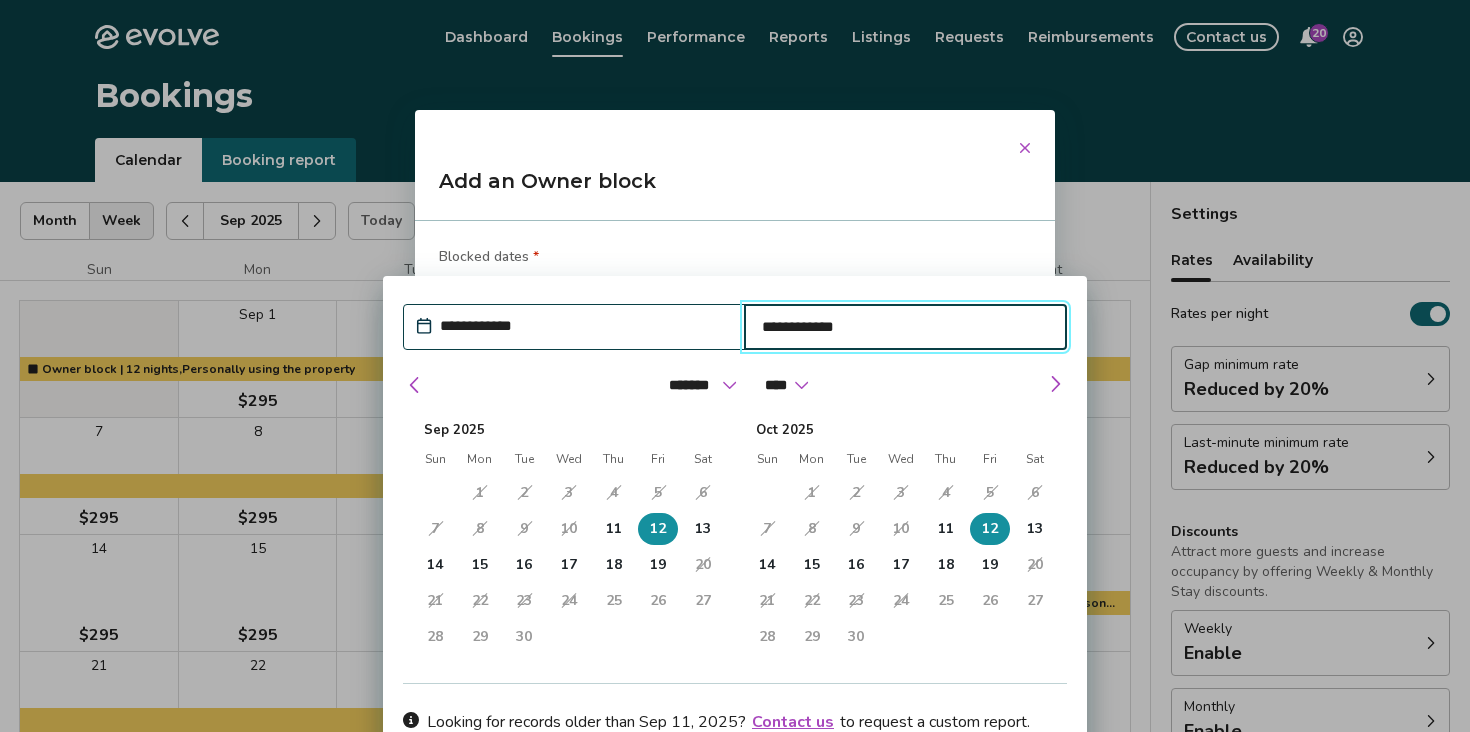 click on "**********" at bounding box center [906, 327] 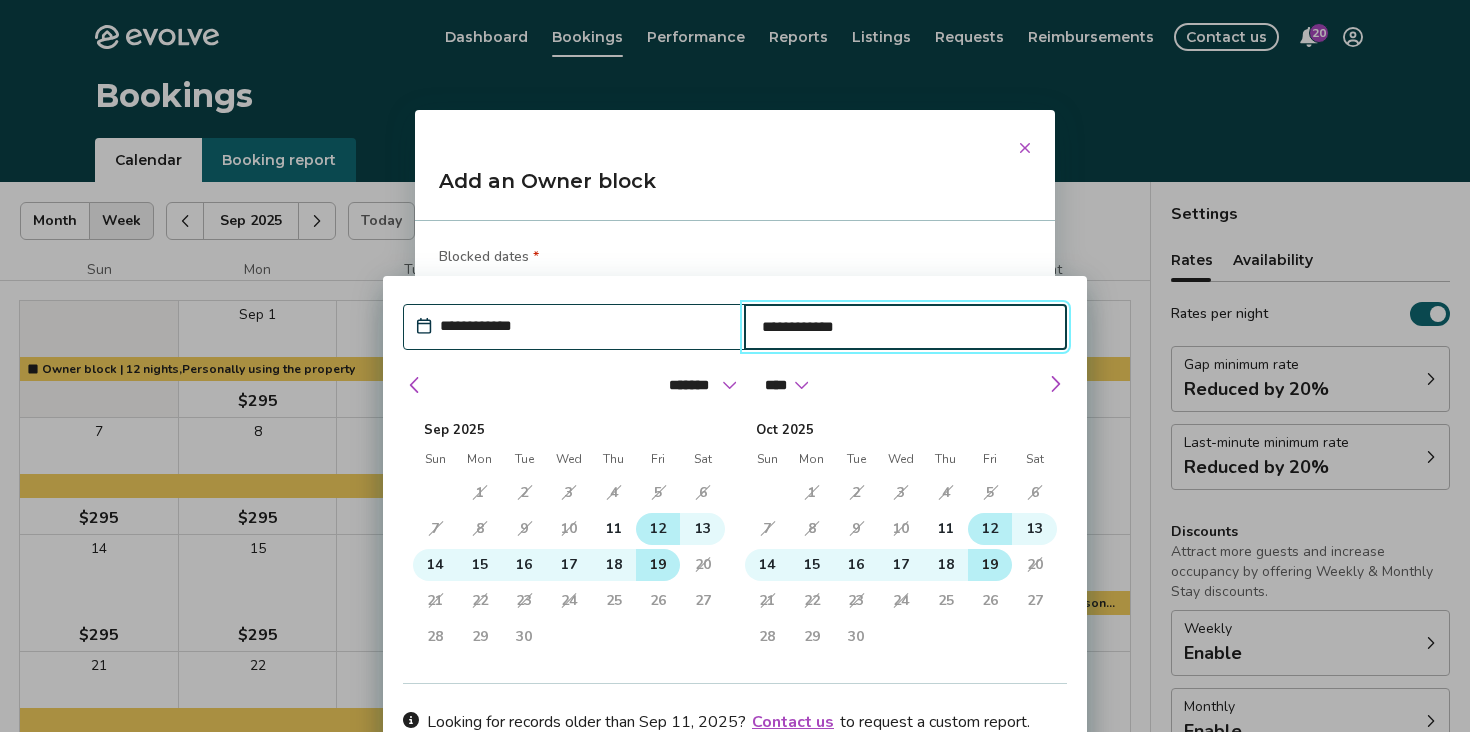 click on "19" at bounding box center (658, 565) 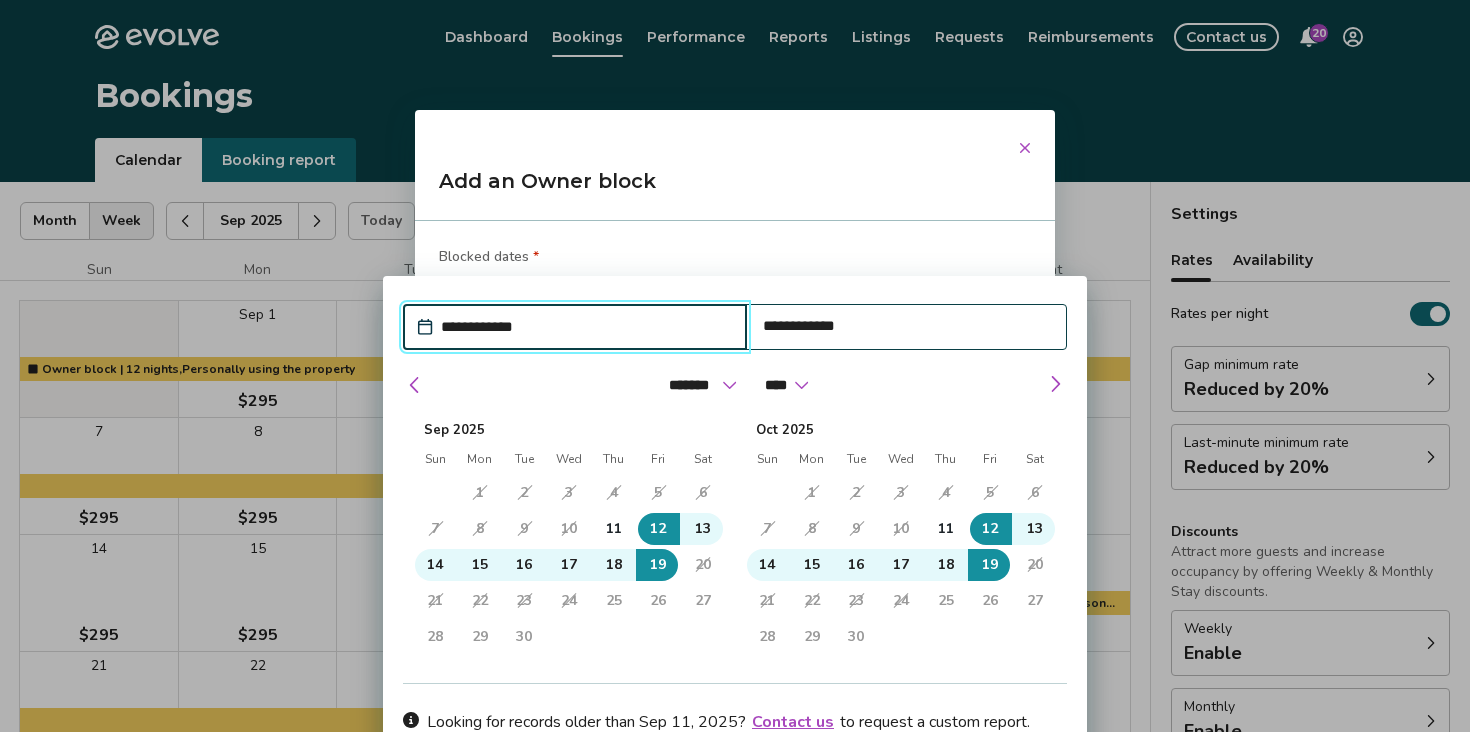 click 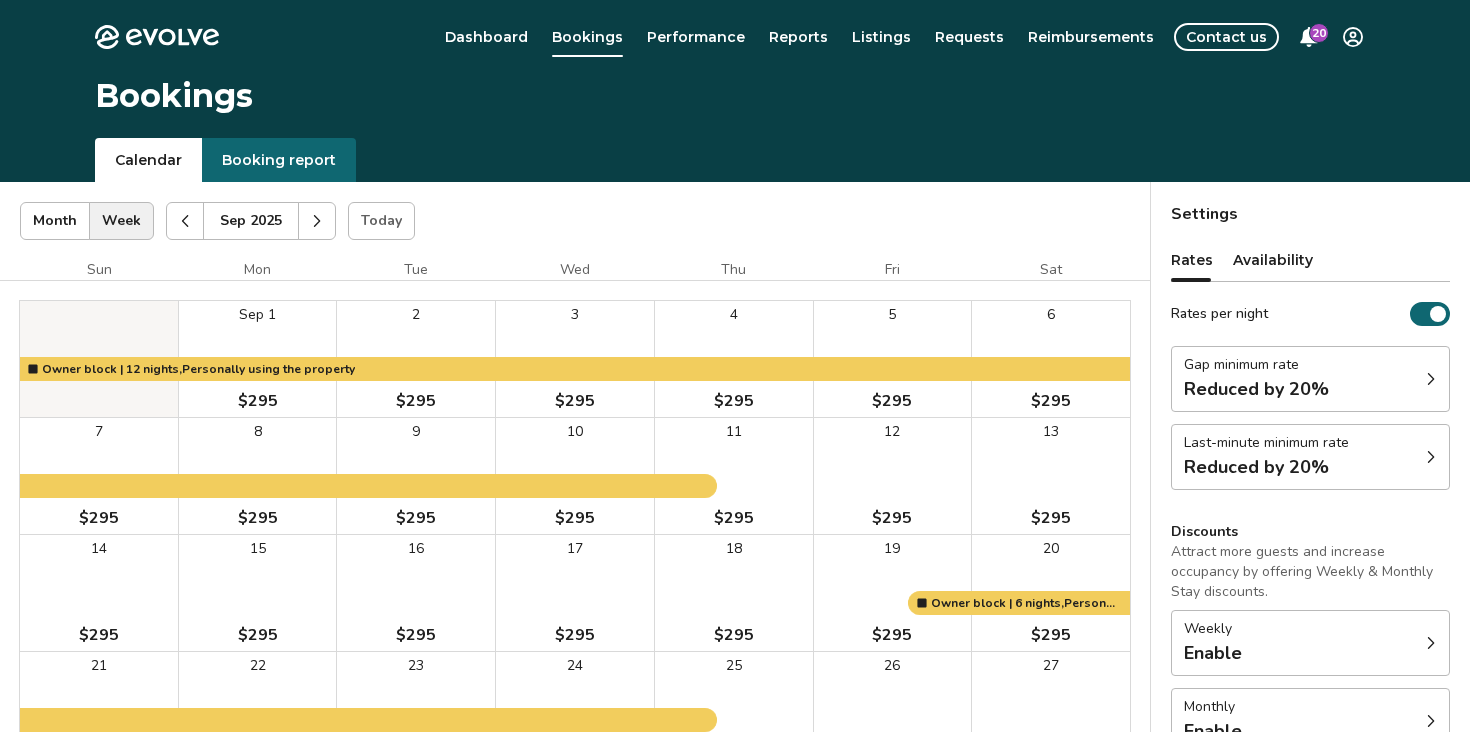 click at bounding box center [317, 221] 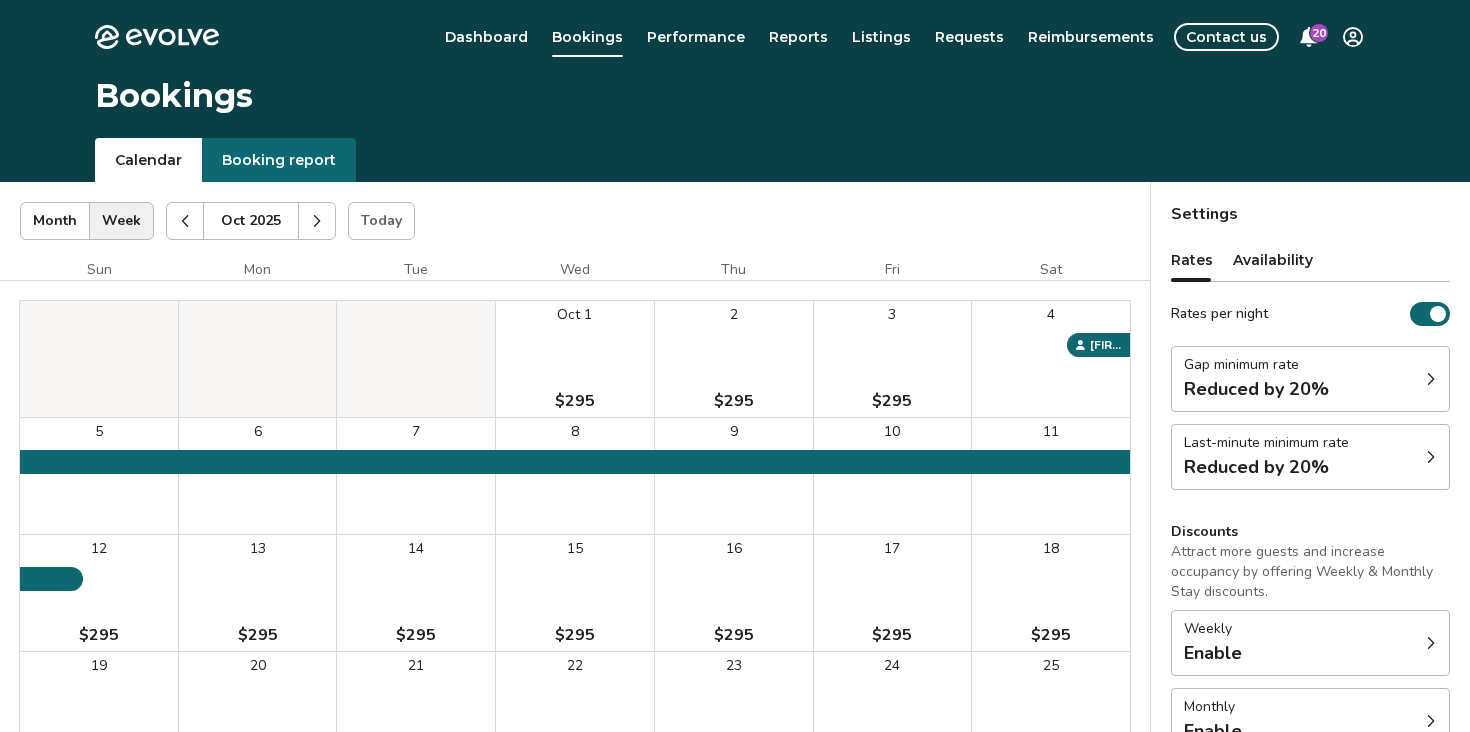 click at bounding box center (185, 221) 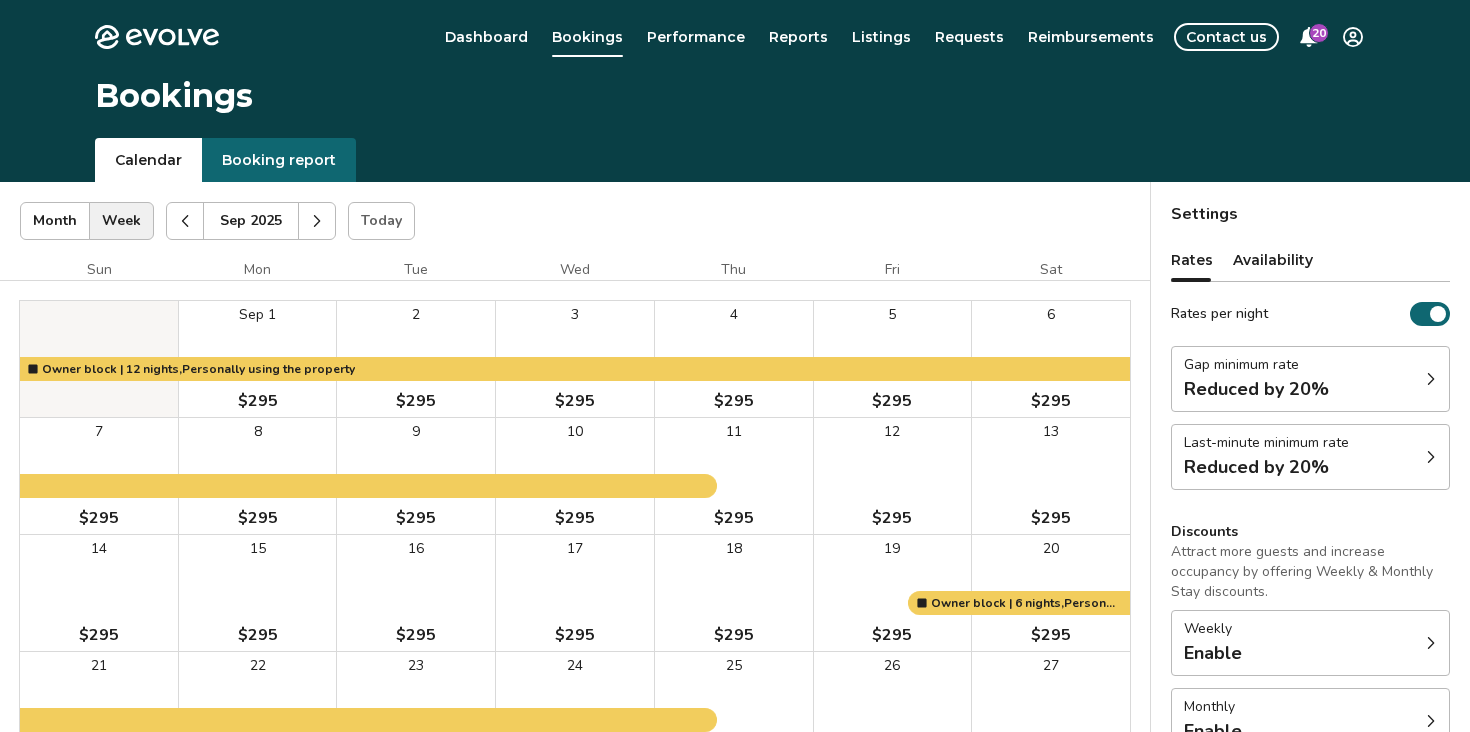 click on "12 $295" at bounding box center (893, 476) 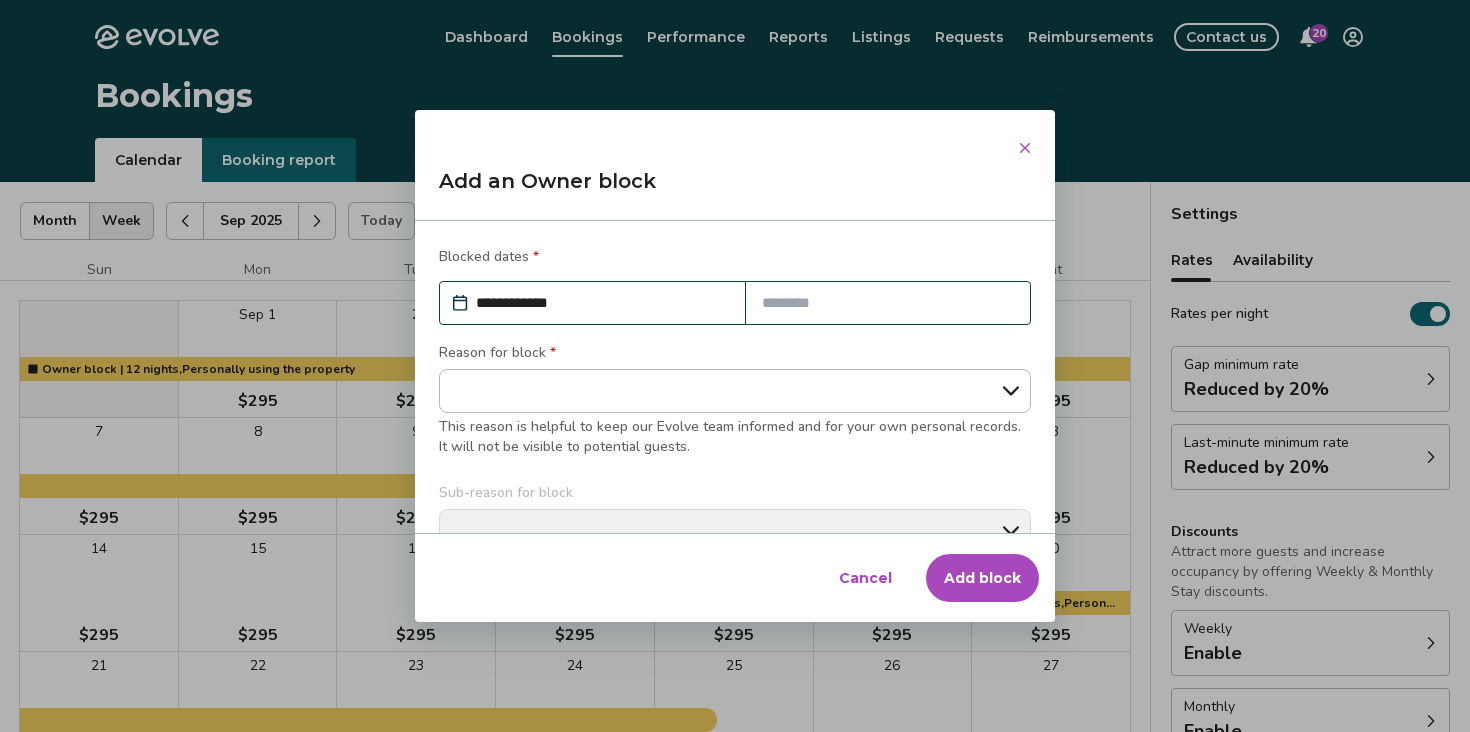 click at bounding box center [888, 303] 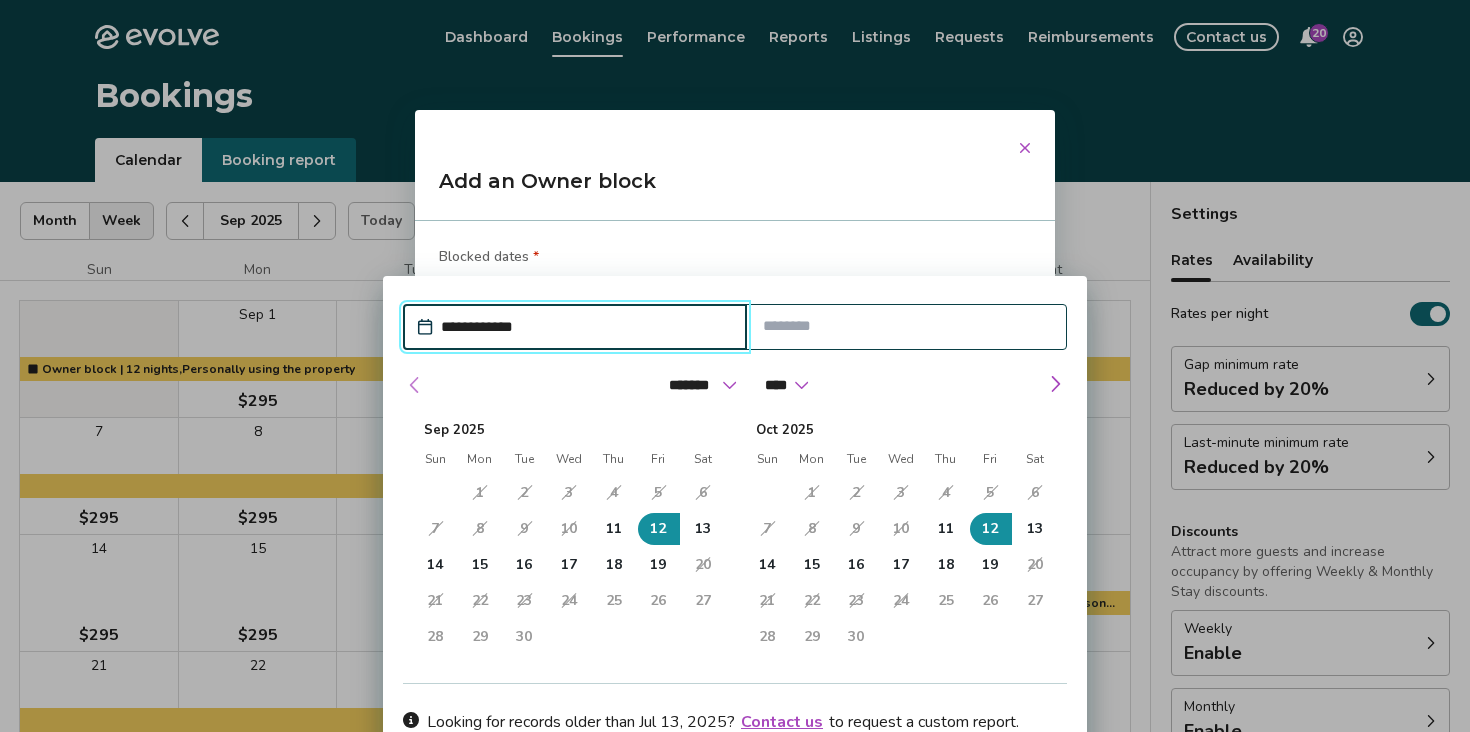 click at bounding box center (415, 385) 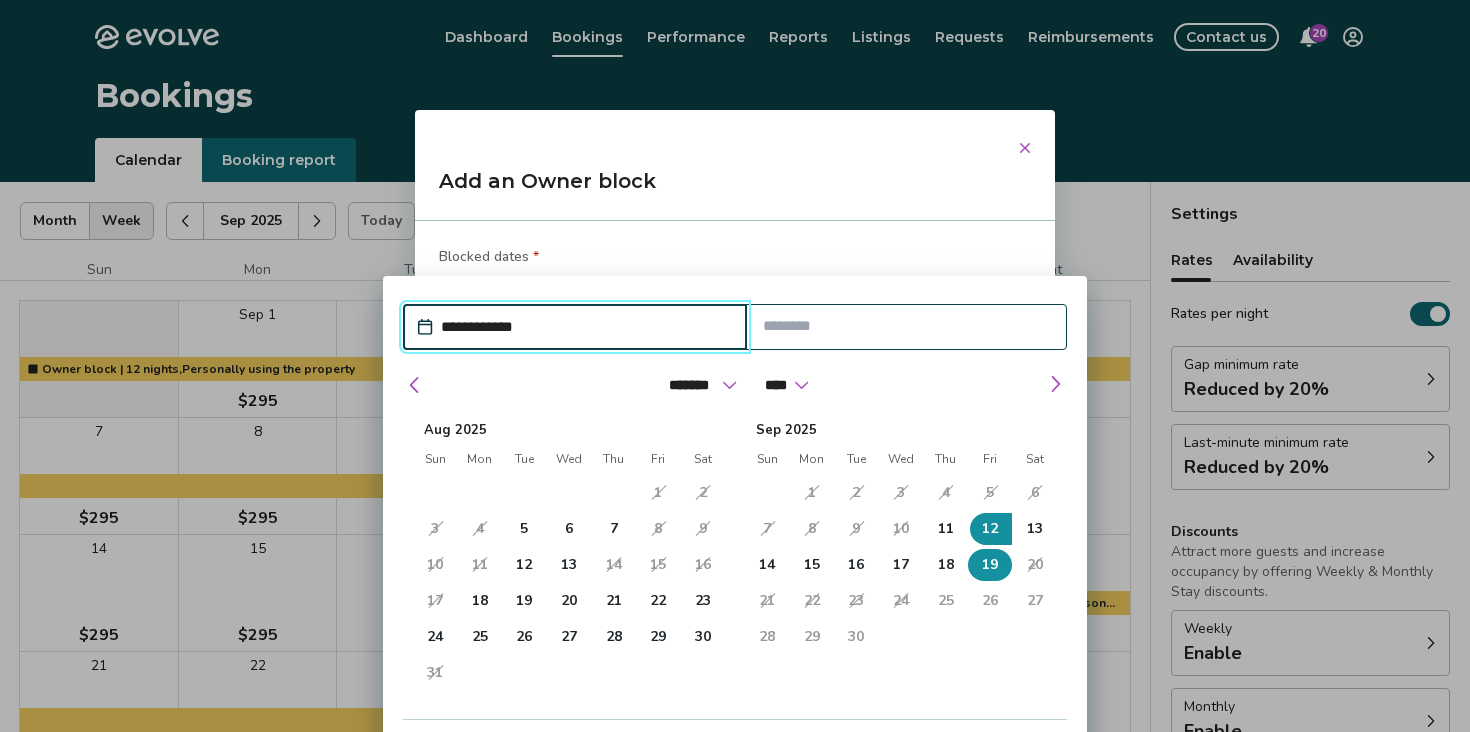 click on "19" at bounding box center (990, 565) 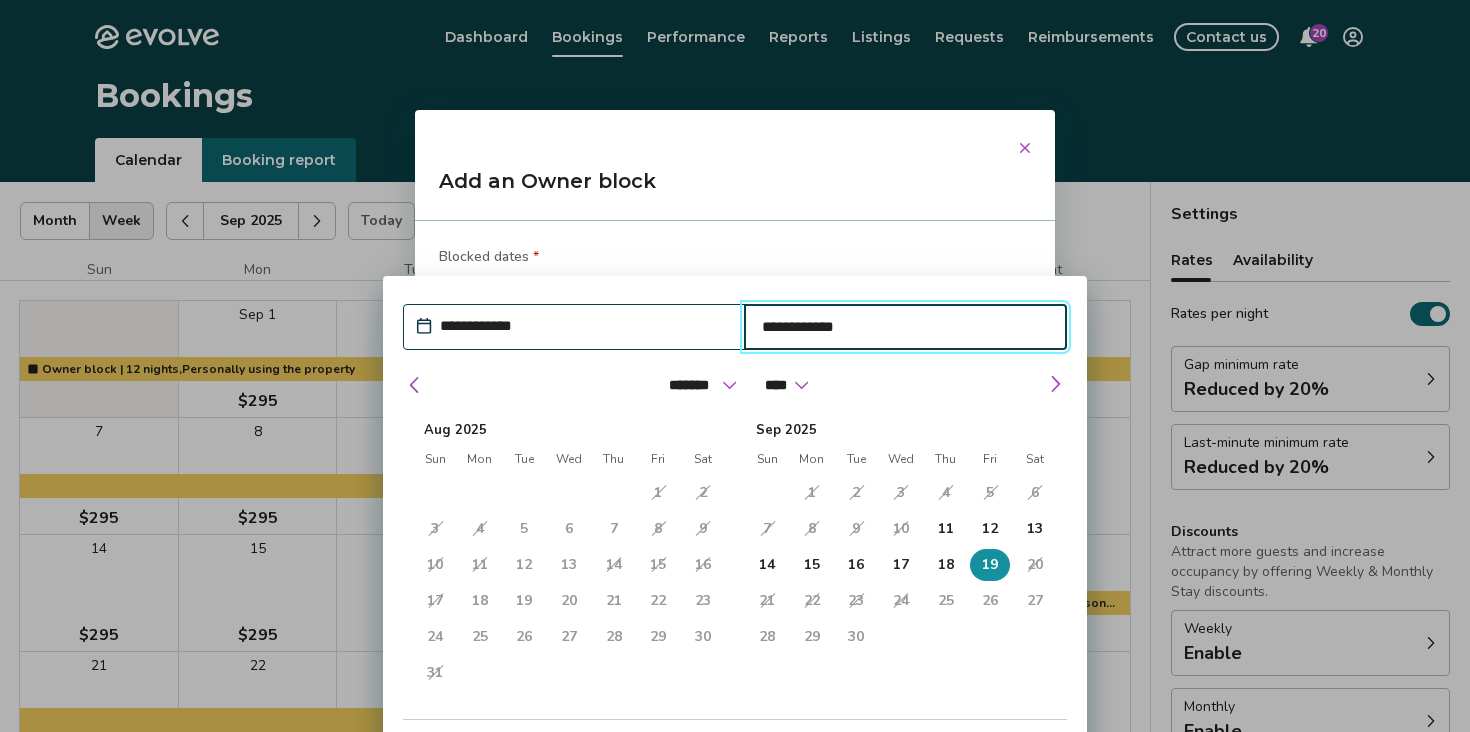 click on "**********" at bounding box center (584, 326) 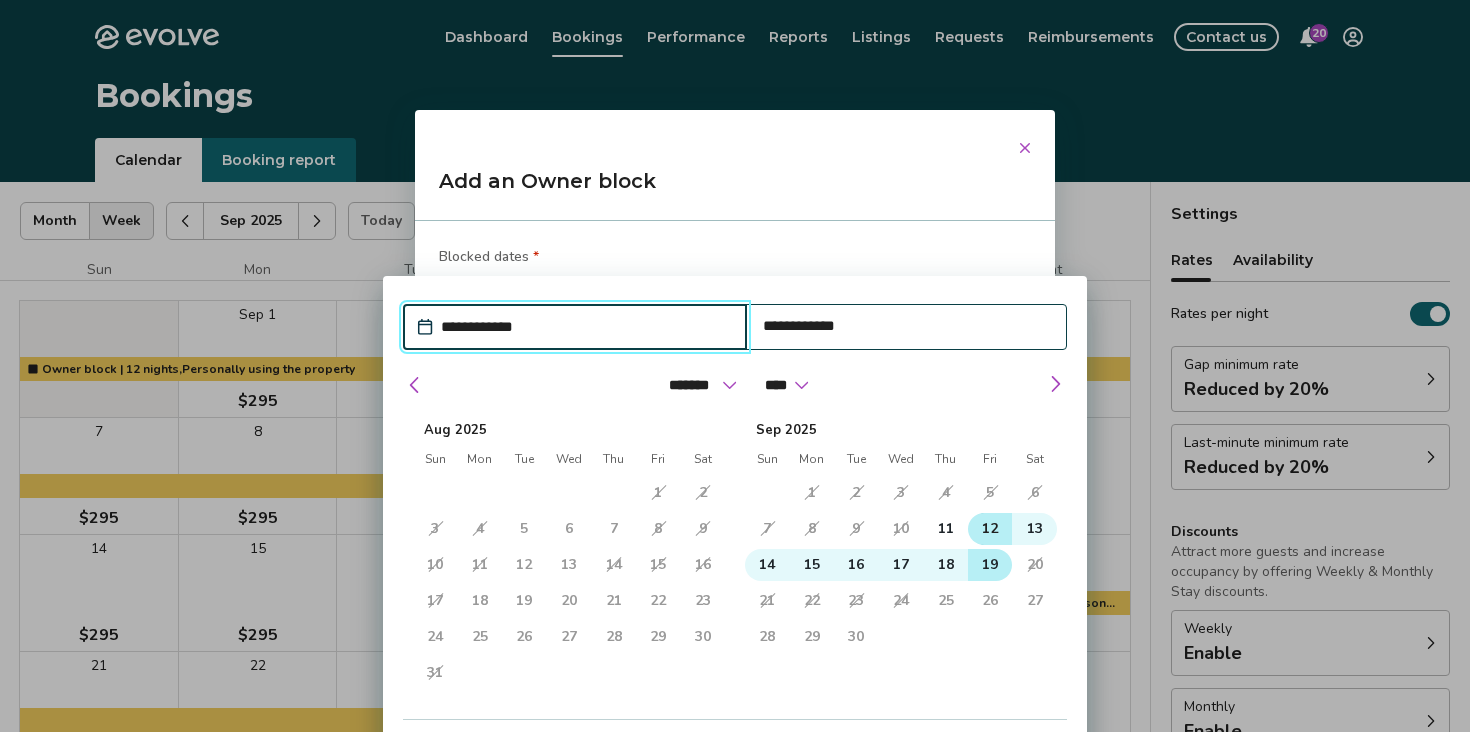 click on "12" at bounding box center [990, 529] 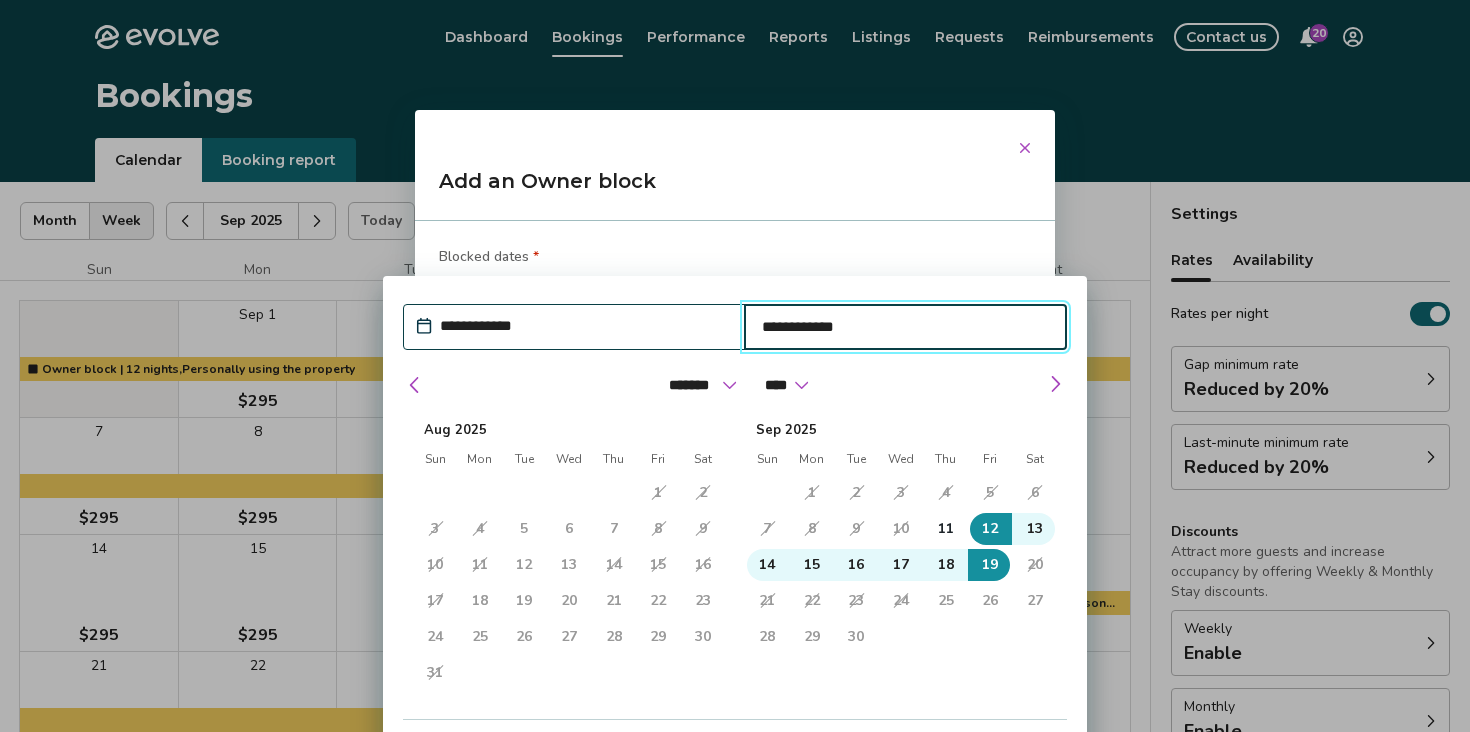drag, startPoint x: 1039, startPoint y: 690, endPoint x: 1031, endPoint y: 791, distance: 101.31634 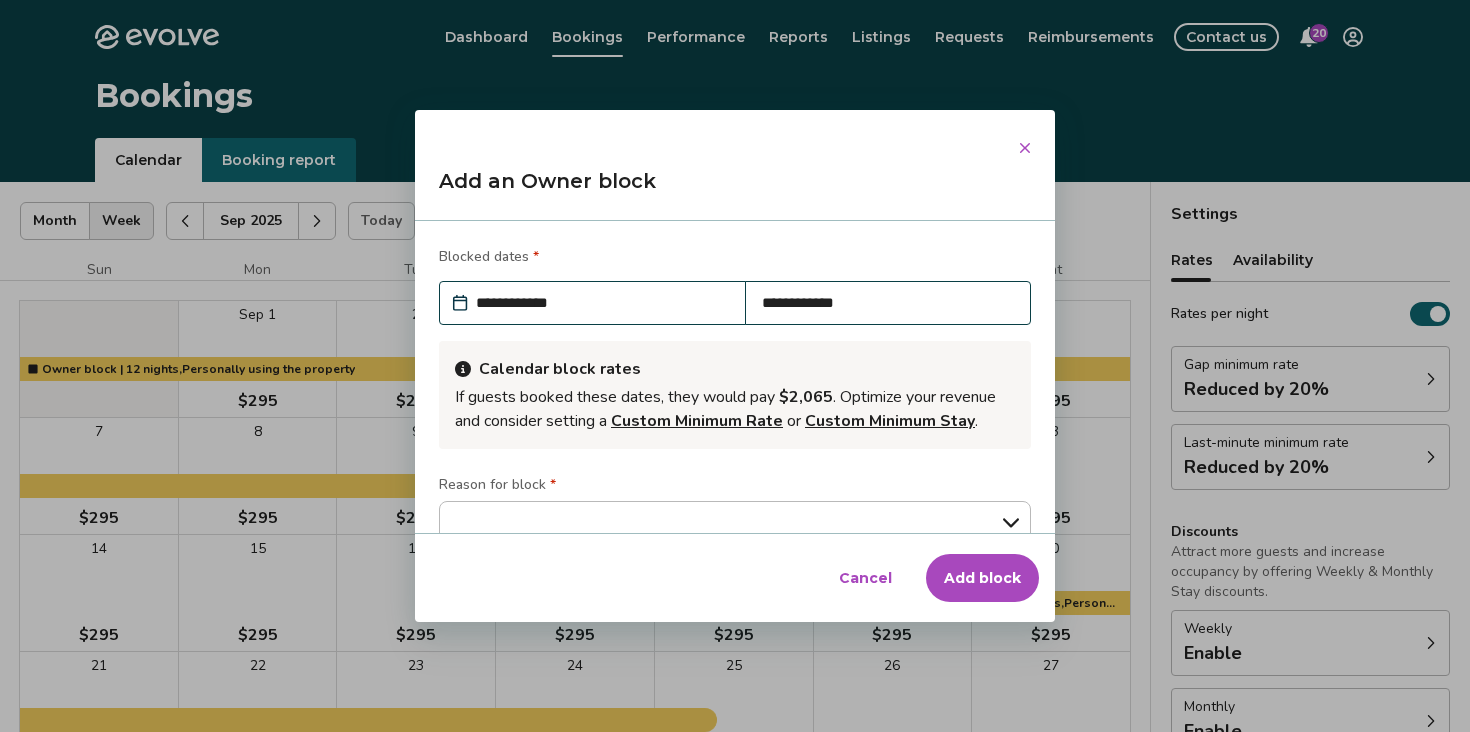 click on "Blocked dates   *" at bounding box center [735, 259] 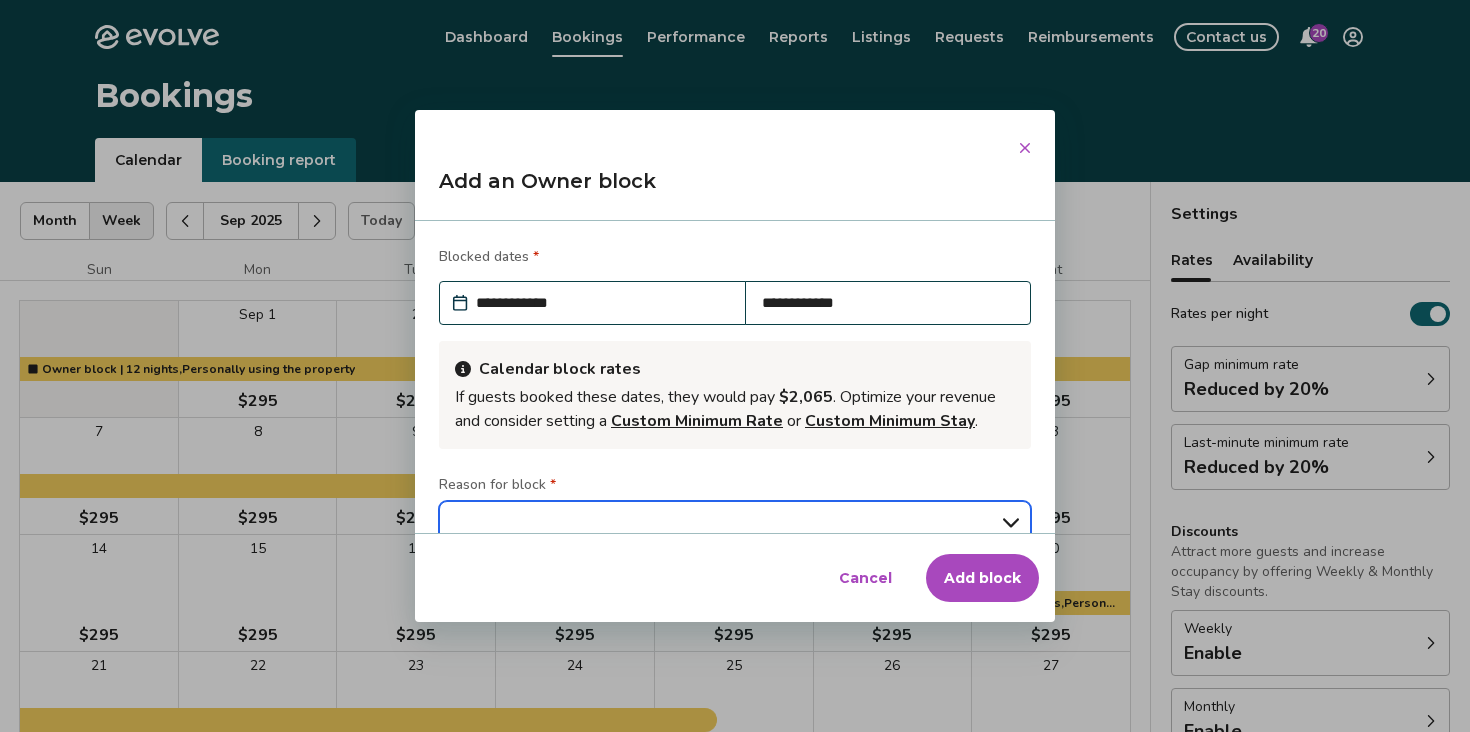 click on "**********" at bounding box center [735, 523] 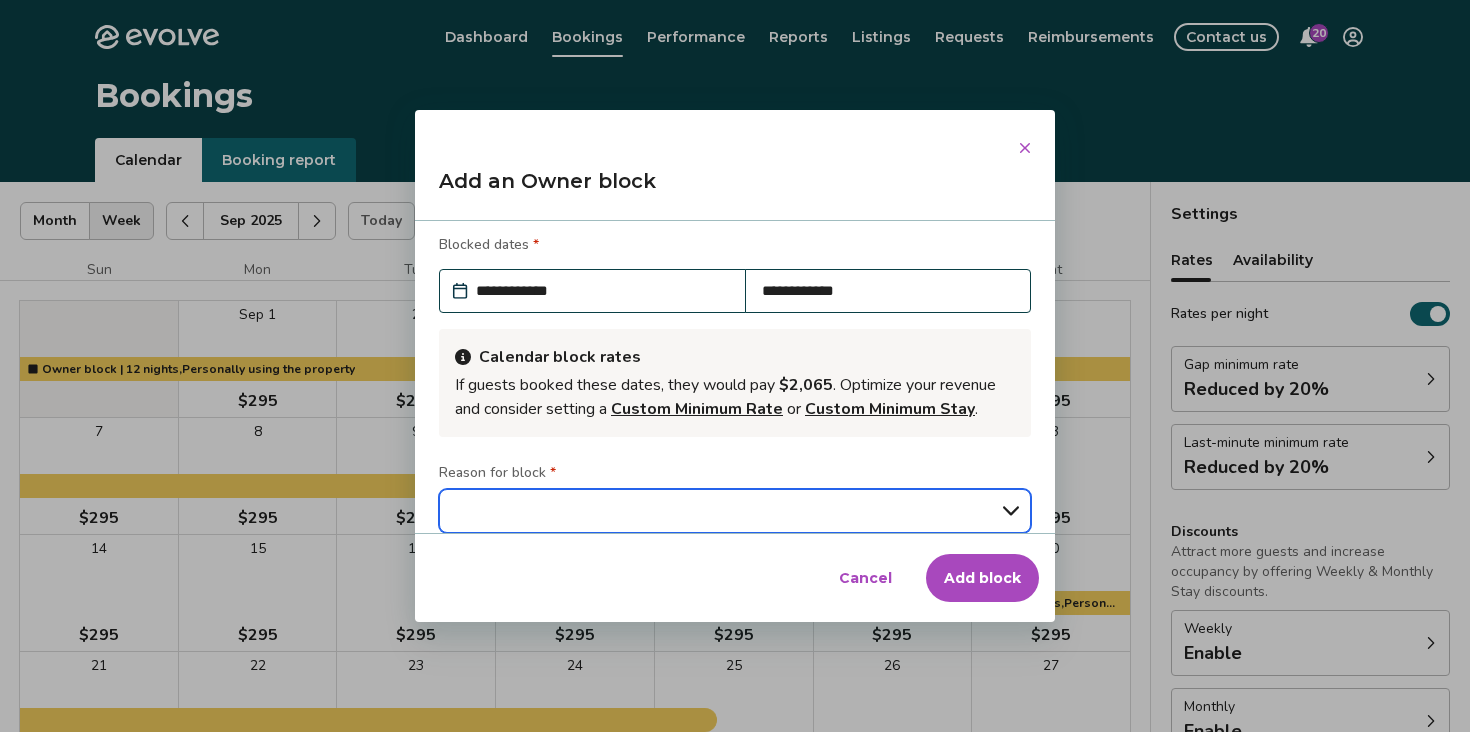 select on "**********" 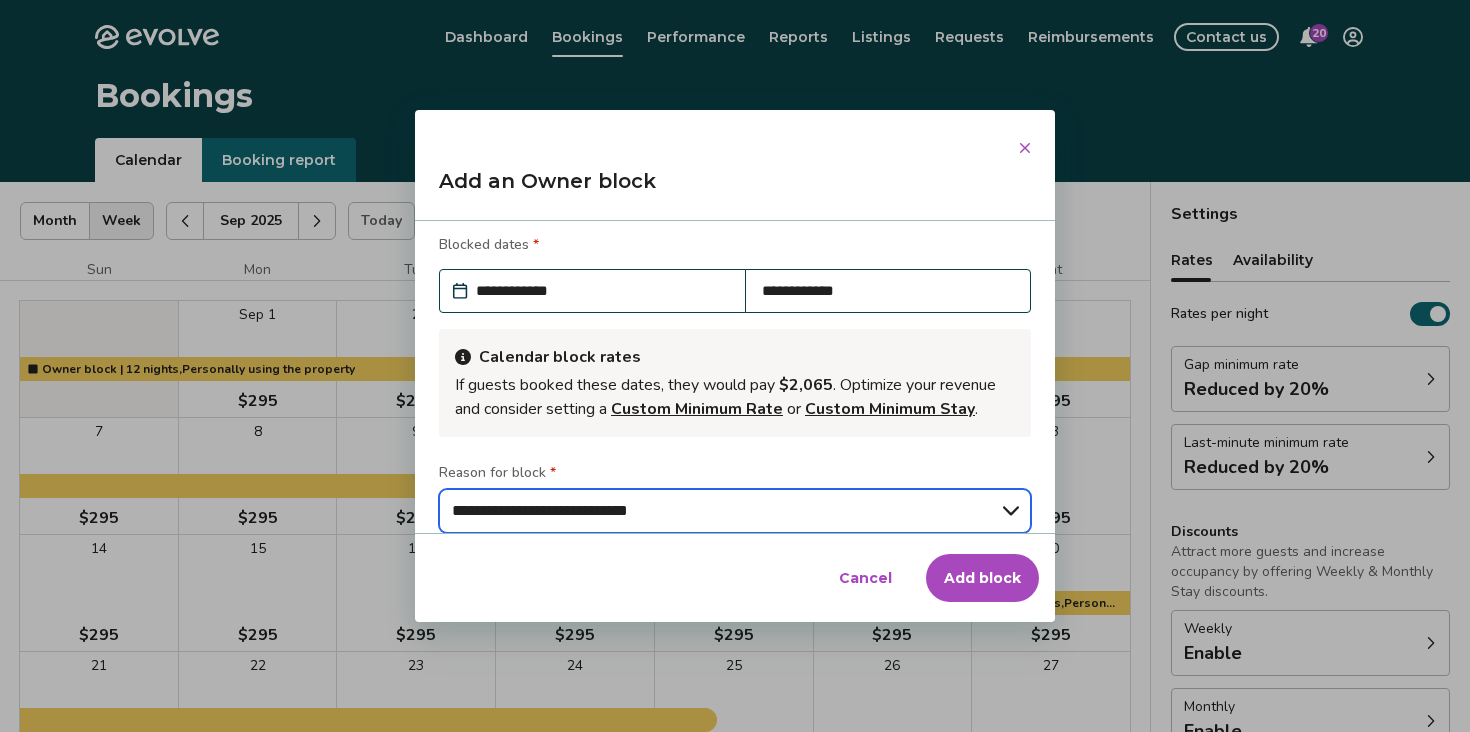 type on "*" 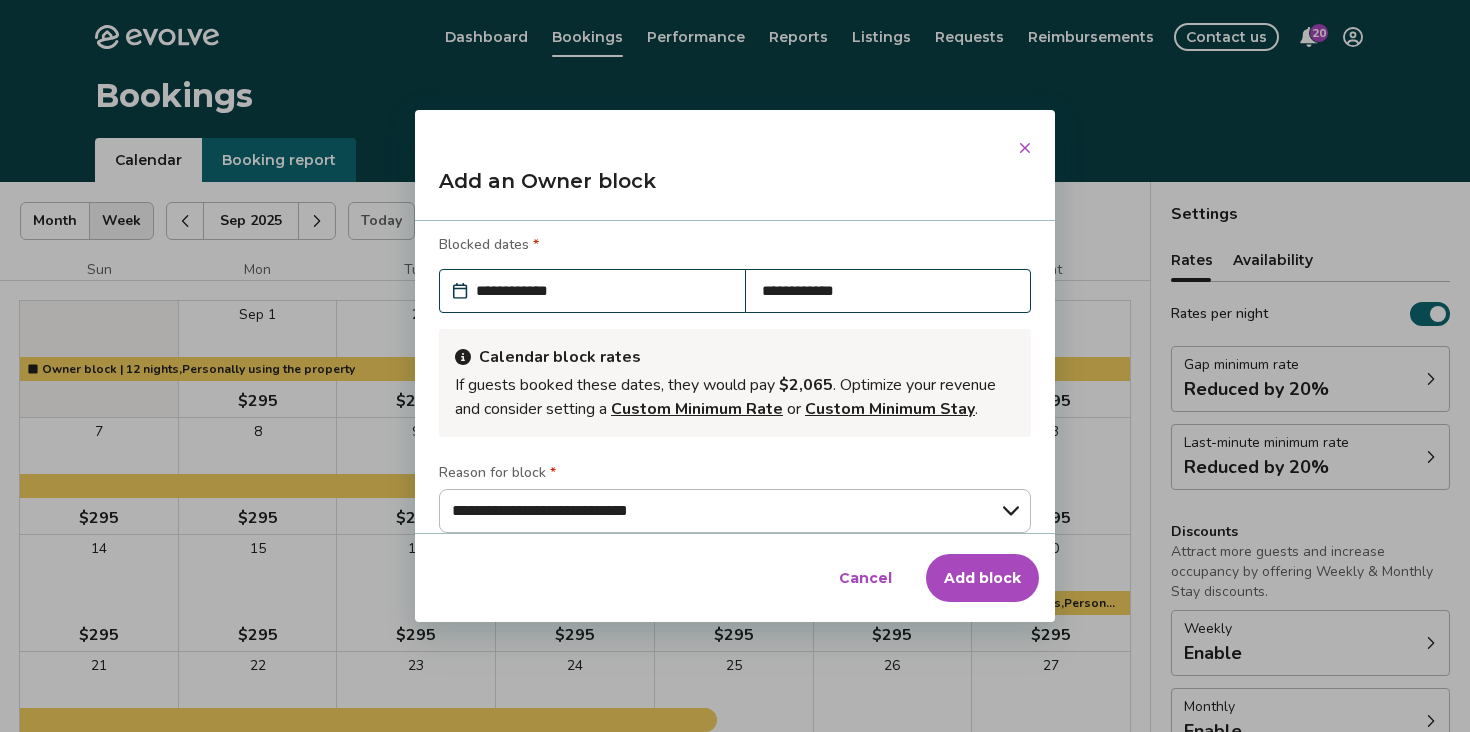 drag, startPoint x: 1042, startPoint y: 512, endPoint x: 1040, endPoint y: 584, distance: 72.02777 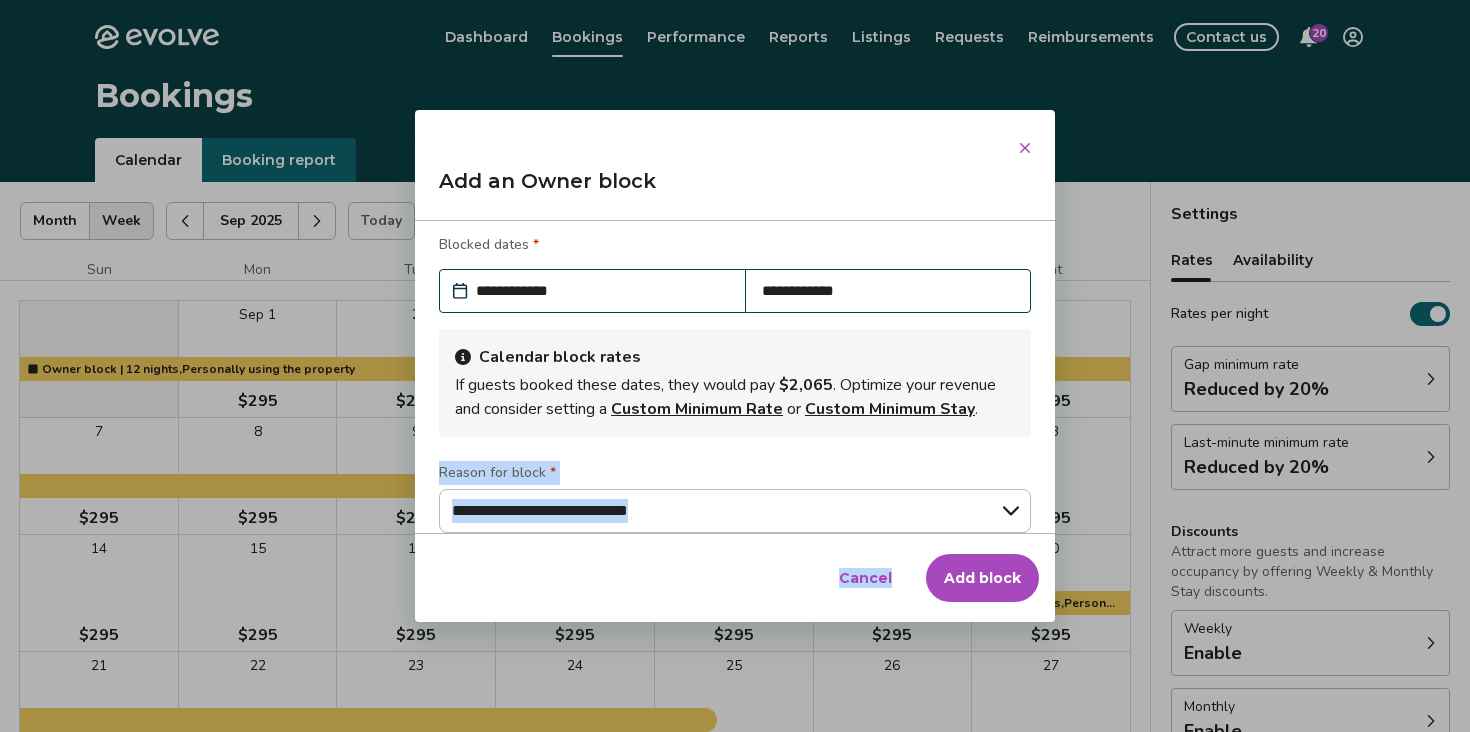 scroll, scrollTop: 294, scrollLeft: 0, axis: vertical 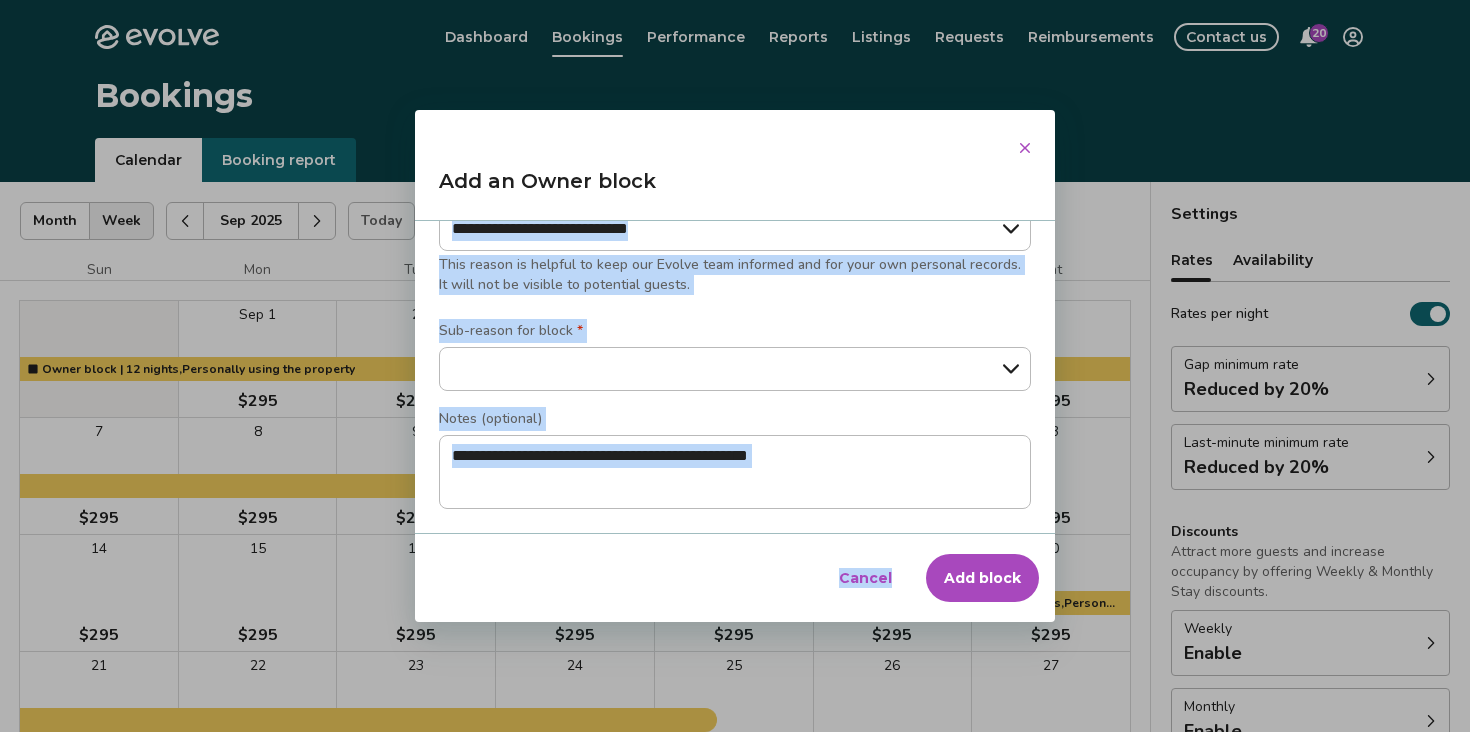 drag, startPoint x: 544, startPoint y: 445, endPoint x: 552, endPoint y: 622, distance: 177.1807 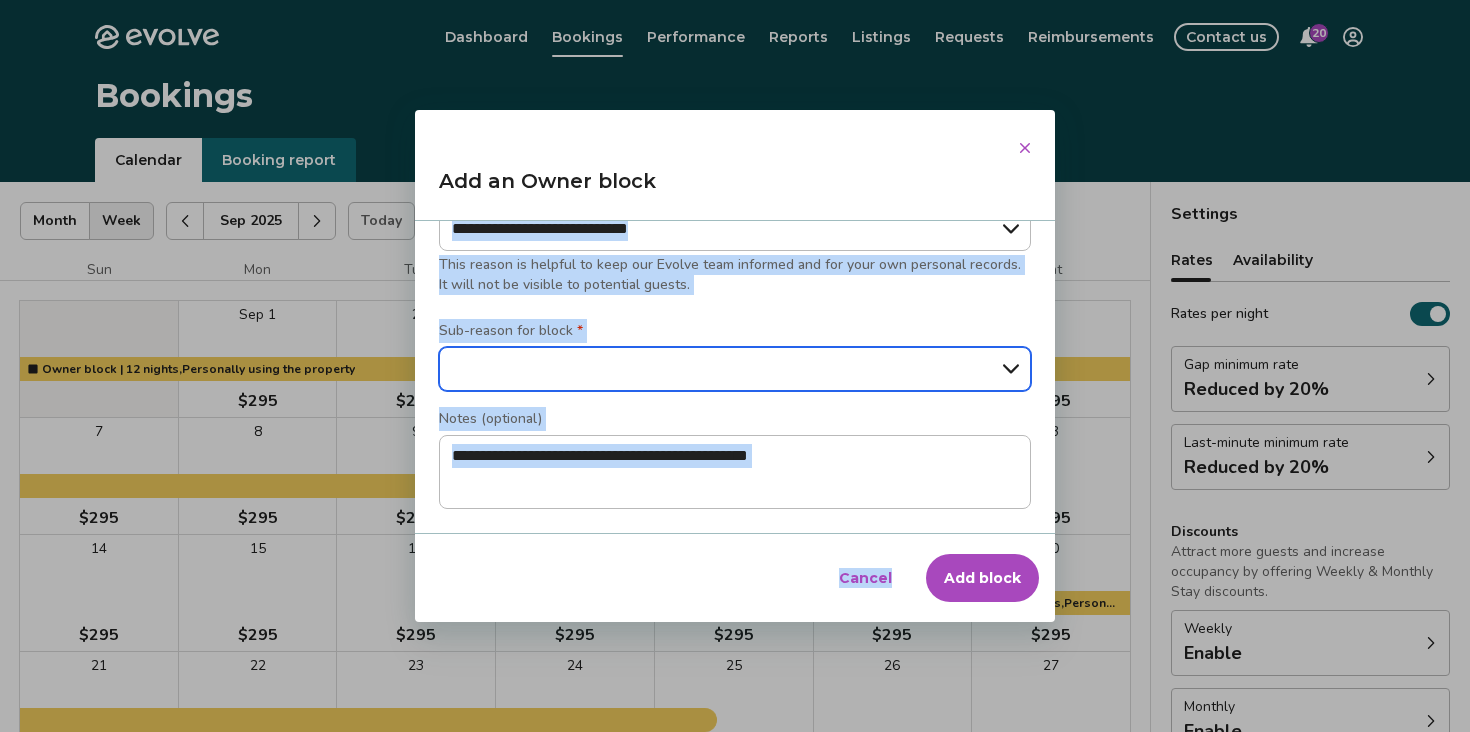 click on "**********" at bounding box center [735, 369] 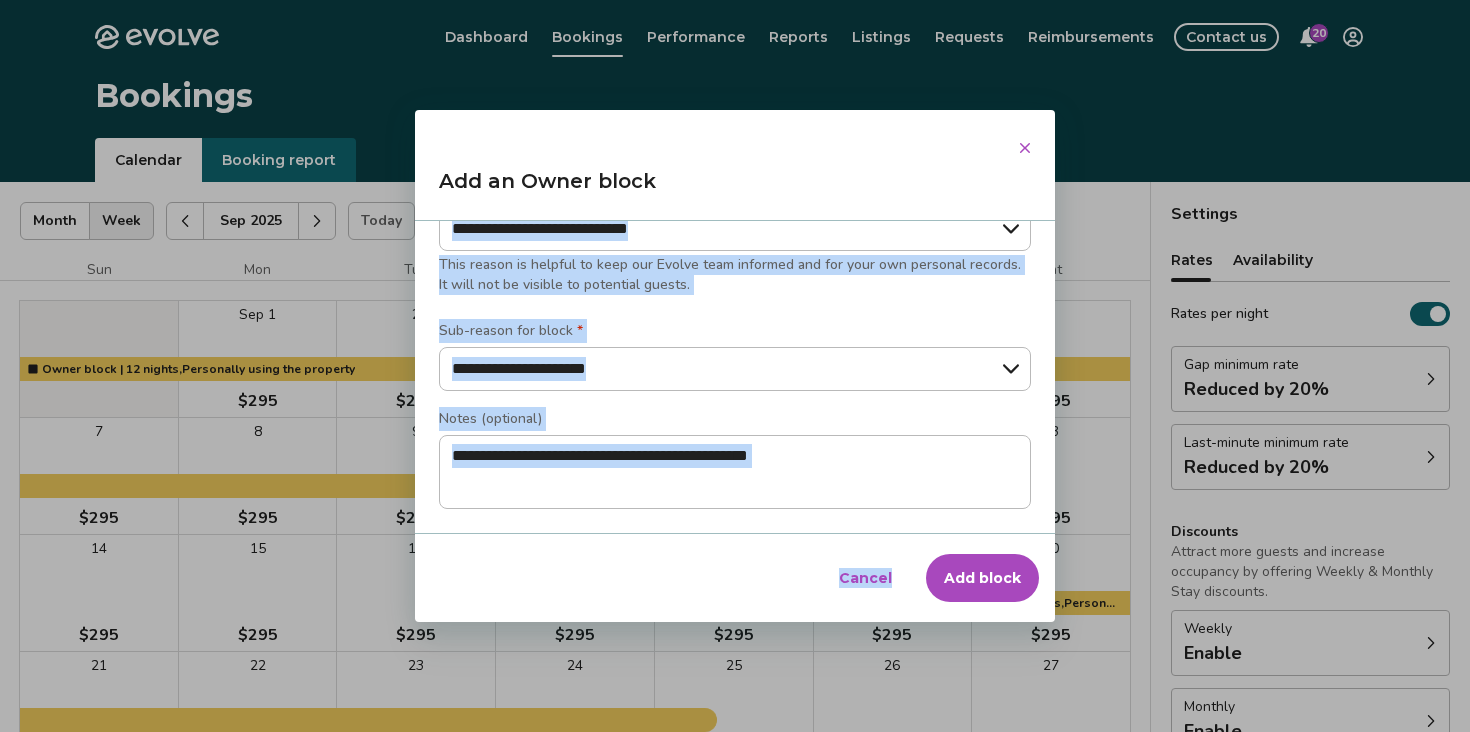 click on "Add block" at bounding box center (982, 578) 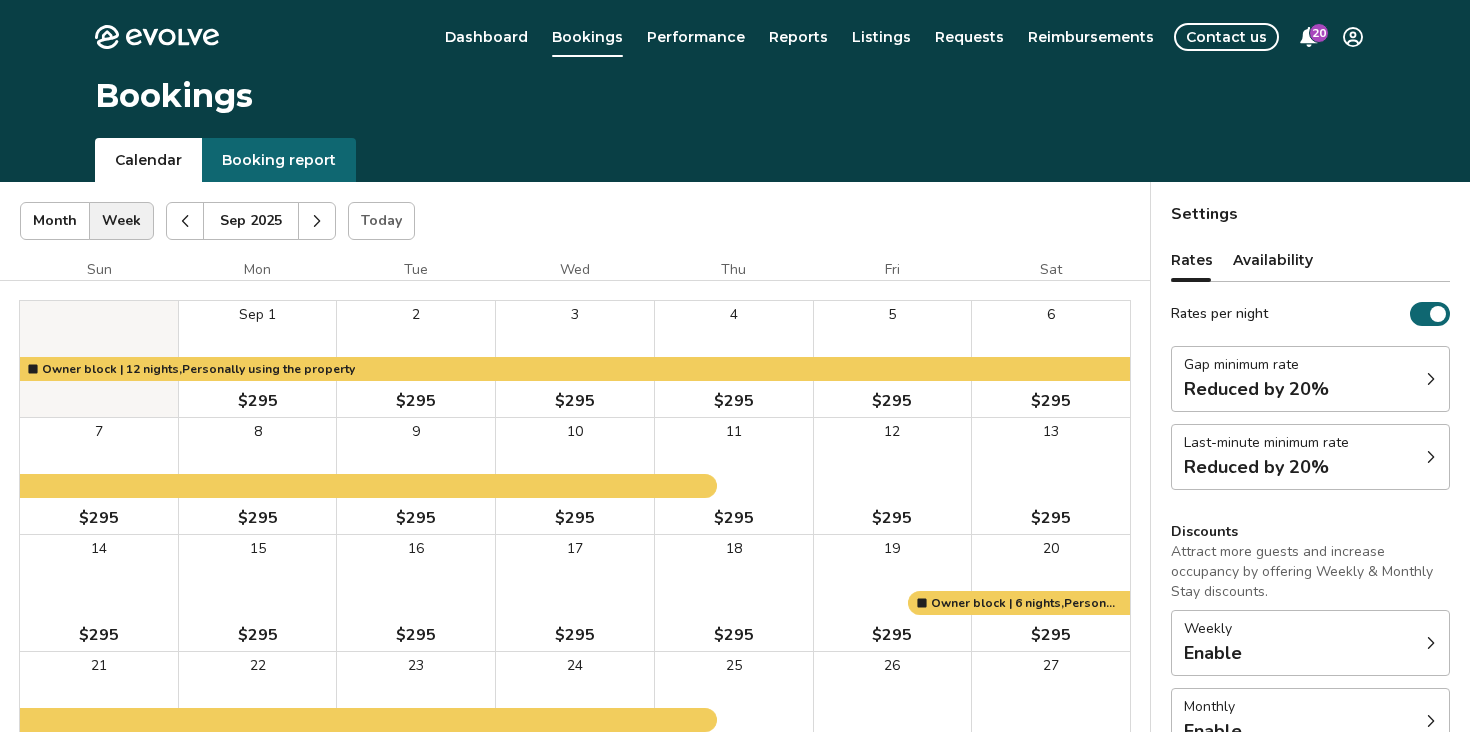 click 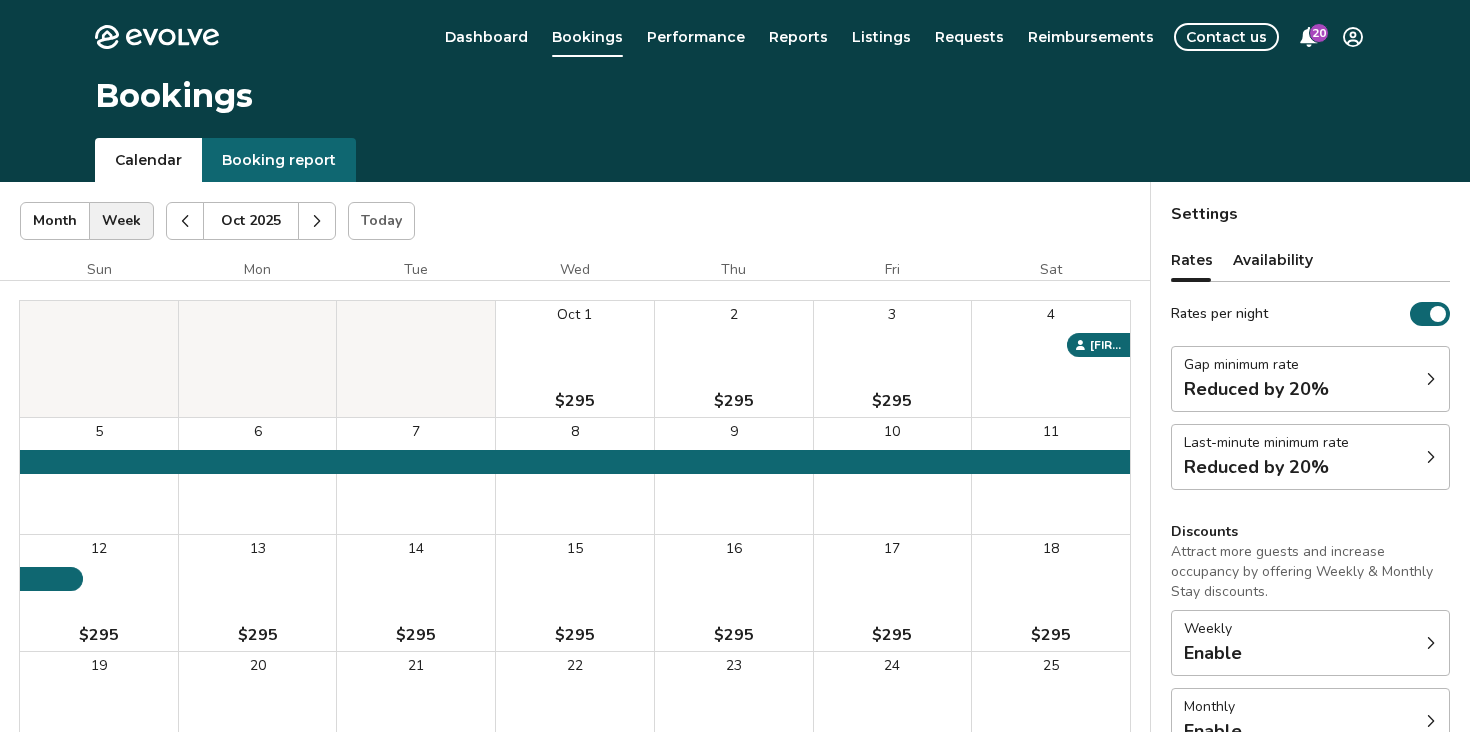 click 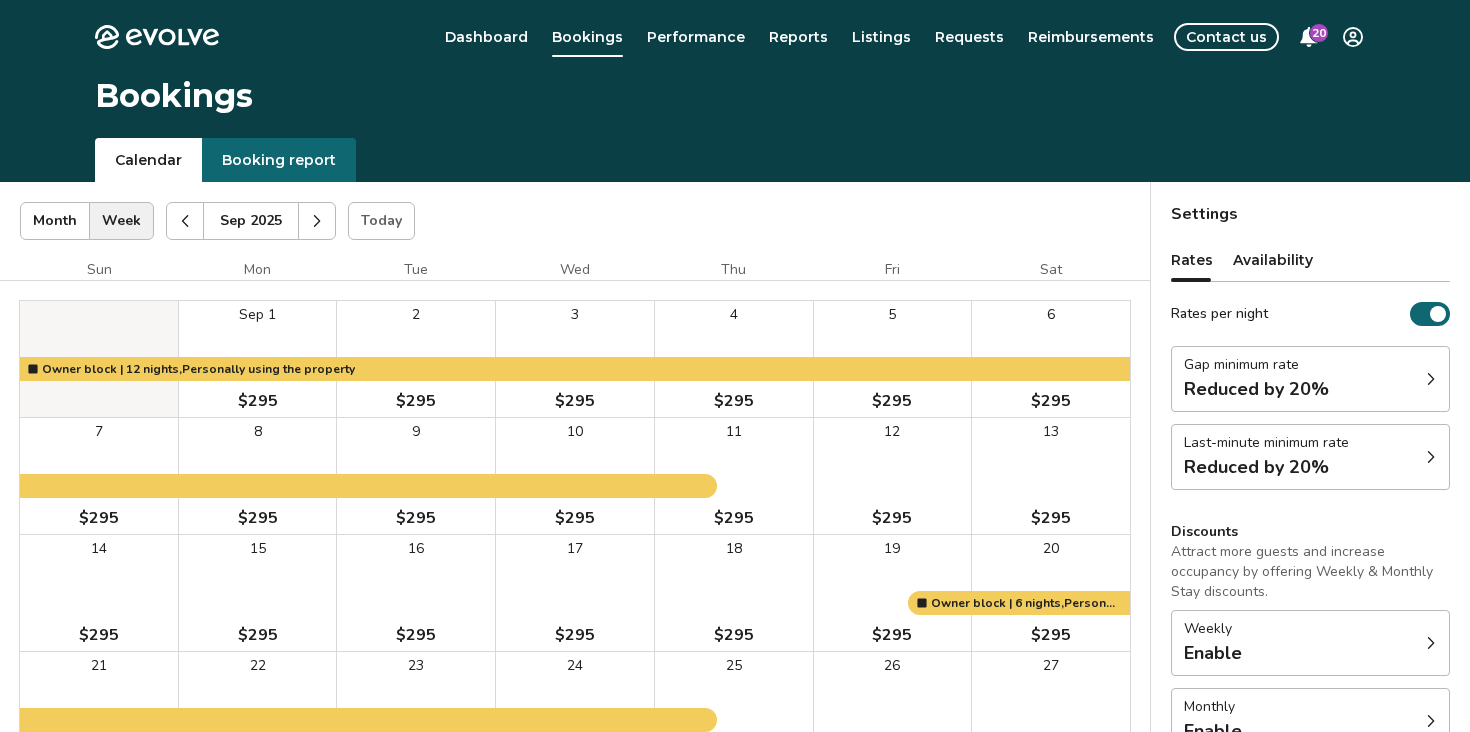 click on "12 $295" at bounding box center (893, 476) 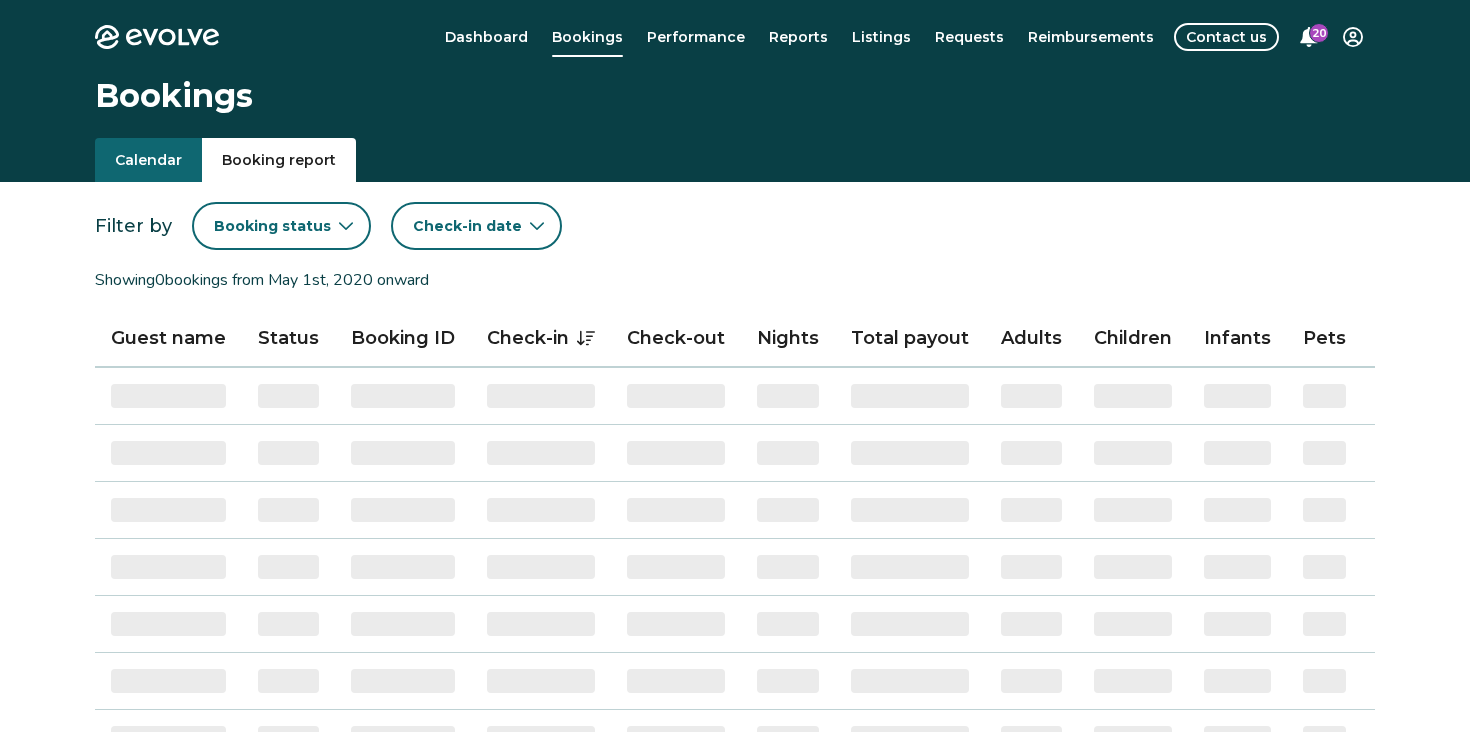 click on "Booking report" at bounding box center (279, 160) 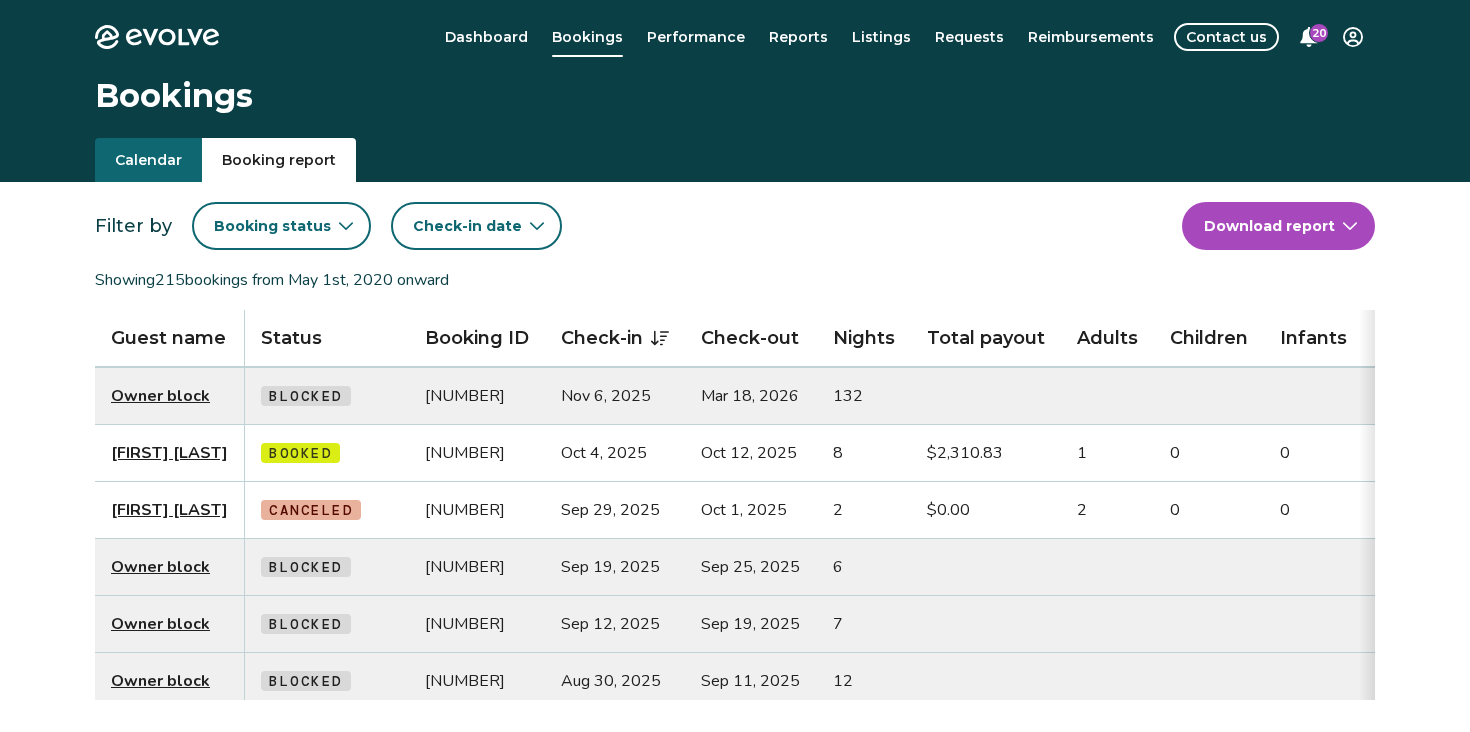 click on "Bookings" at bounding box center (587, 37) 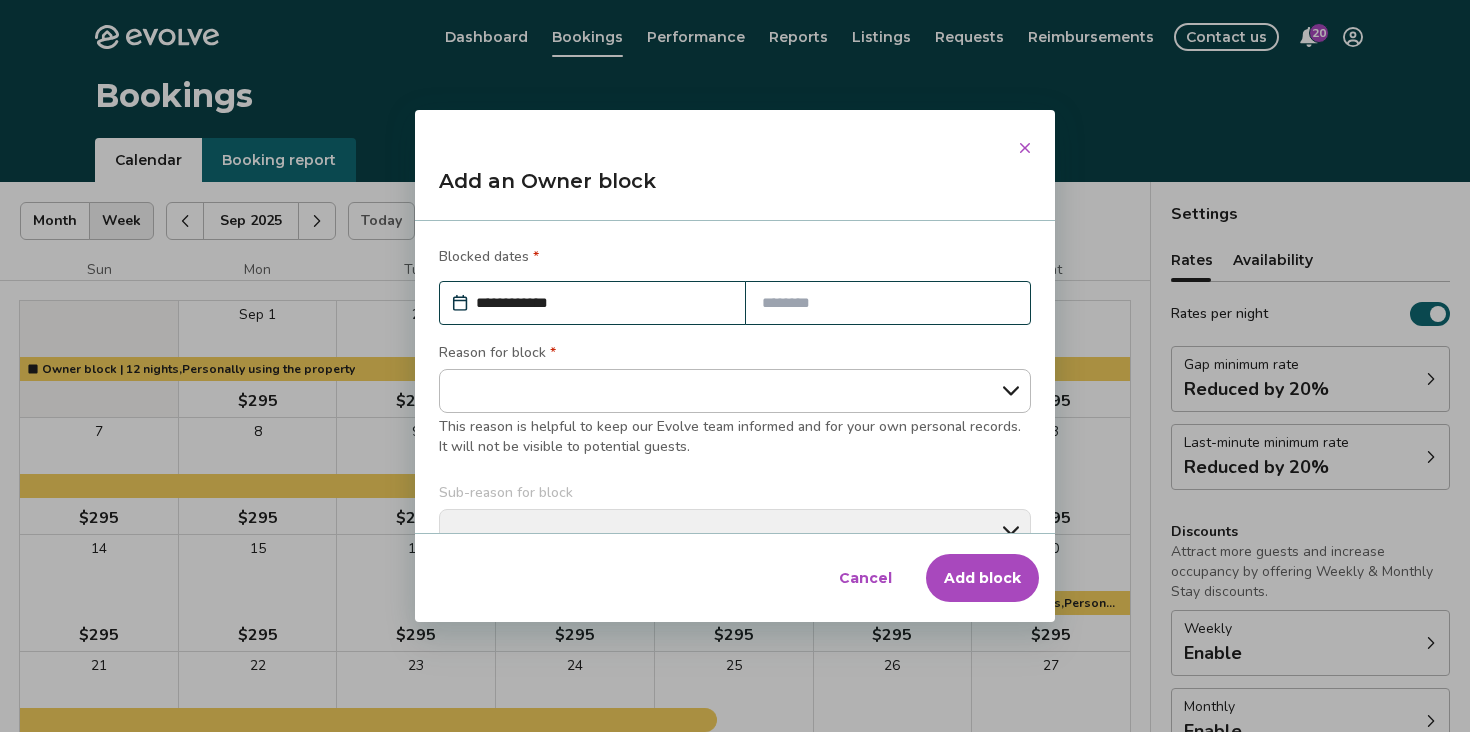 click 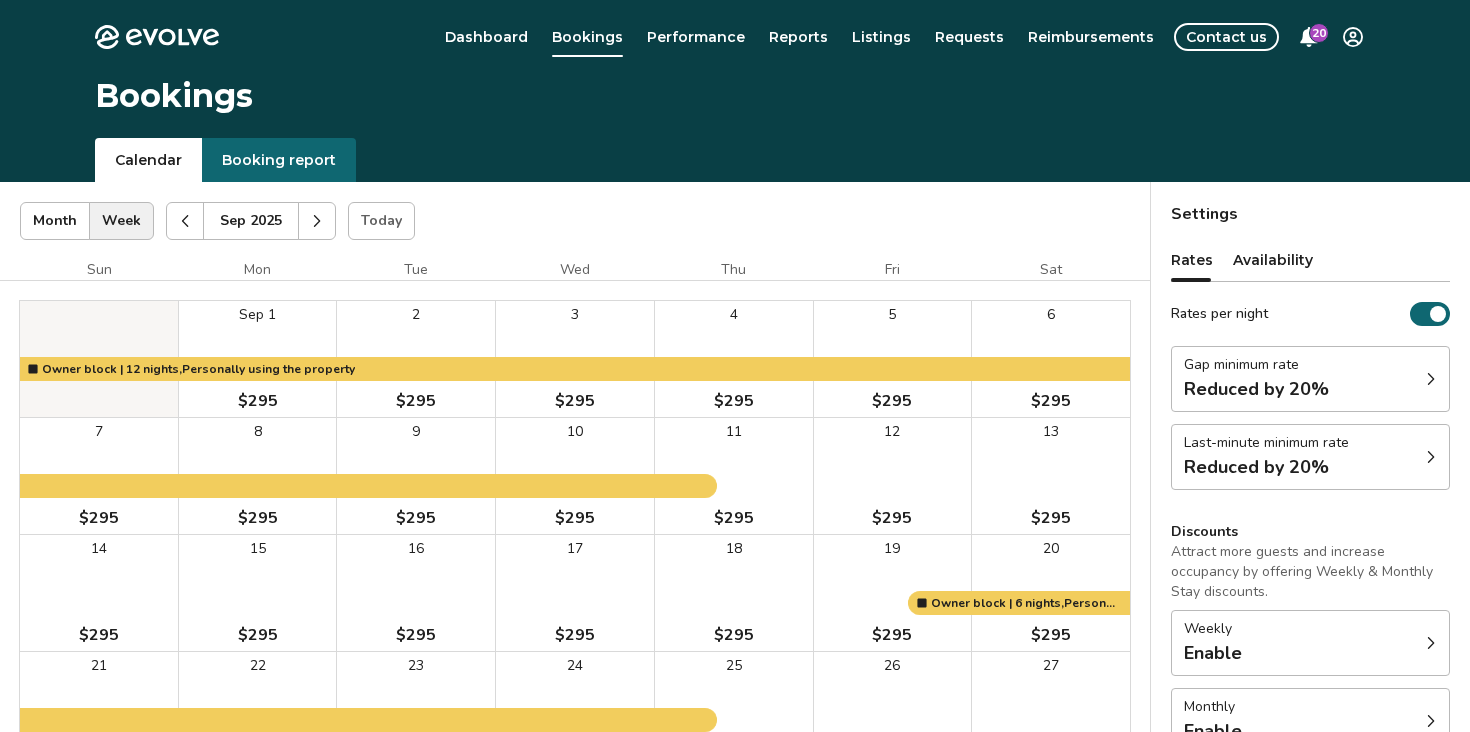 click on "12 $295" at bounding box center (893, 476) 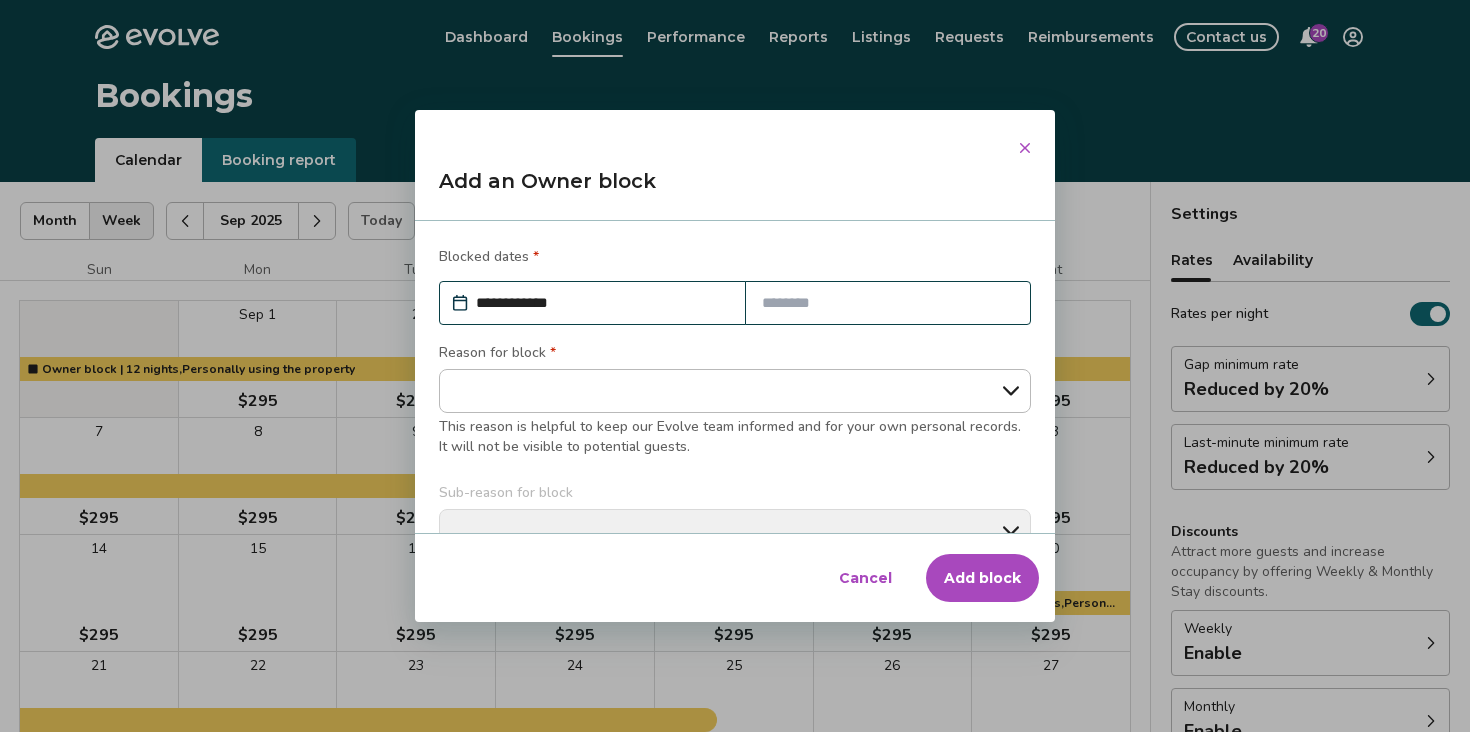 click at bounding box center [888, 303] 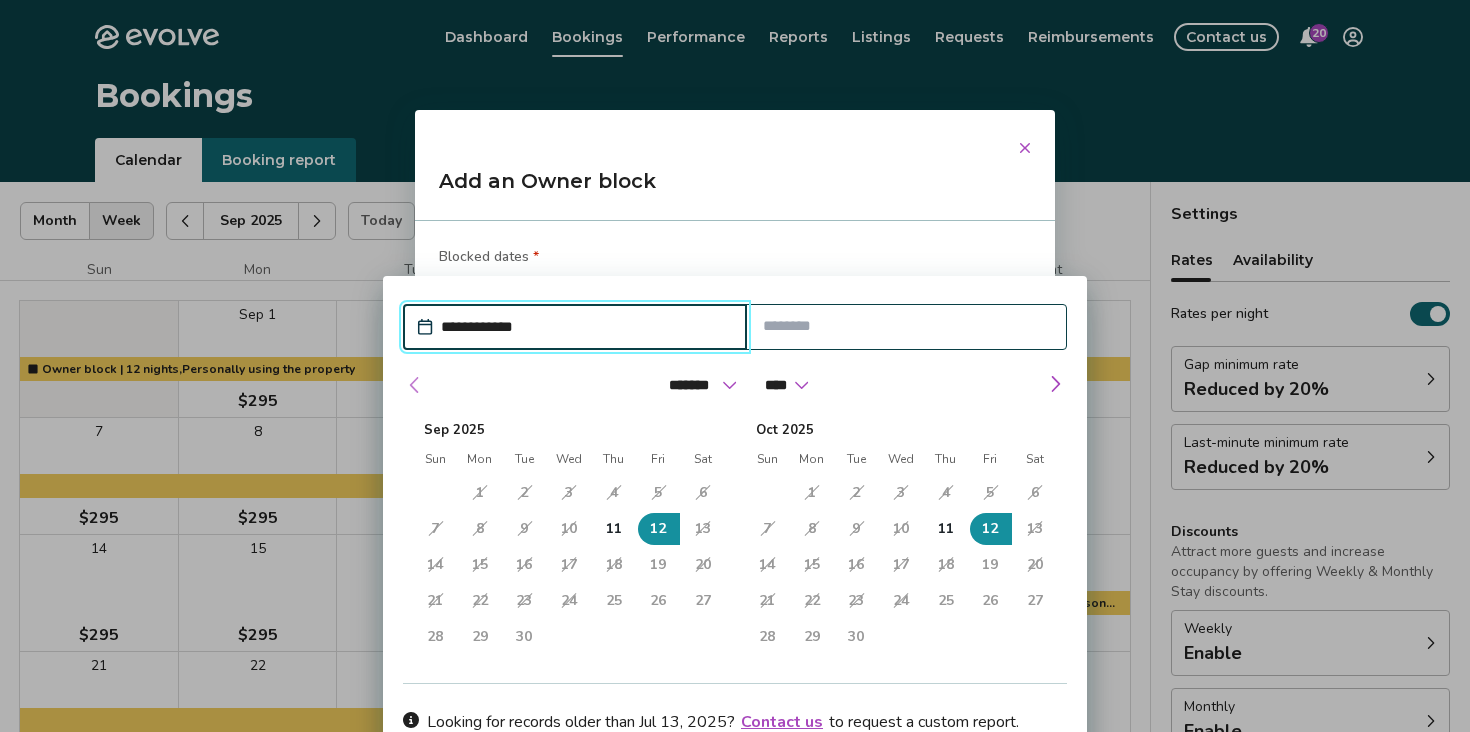 click at bounding box center [415, 385] 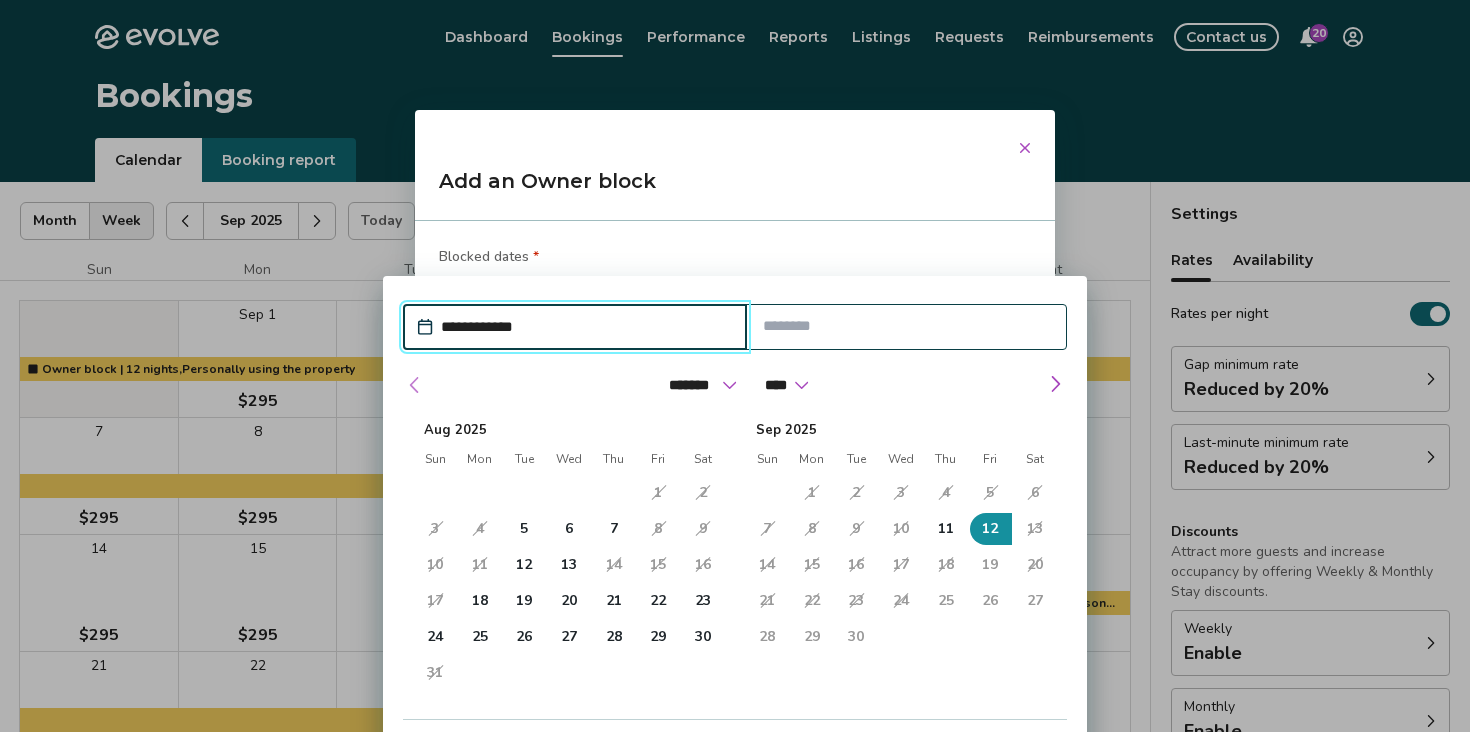 click at bounding box center (415, 385) 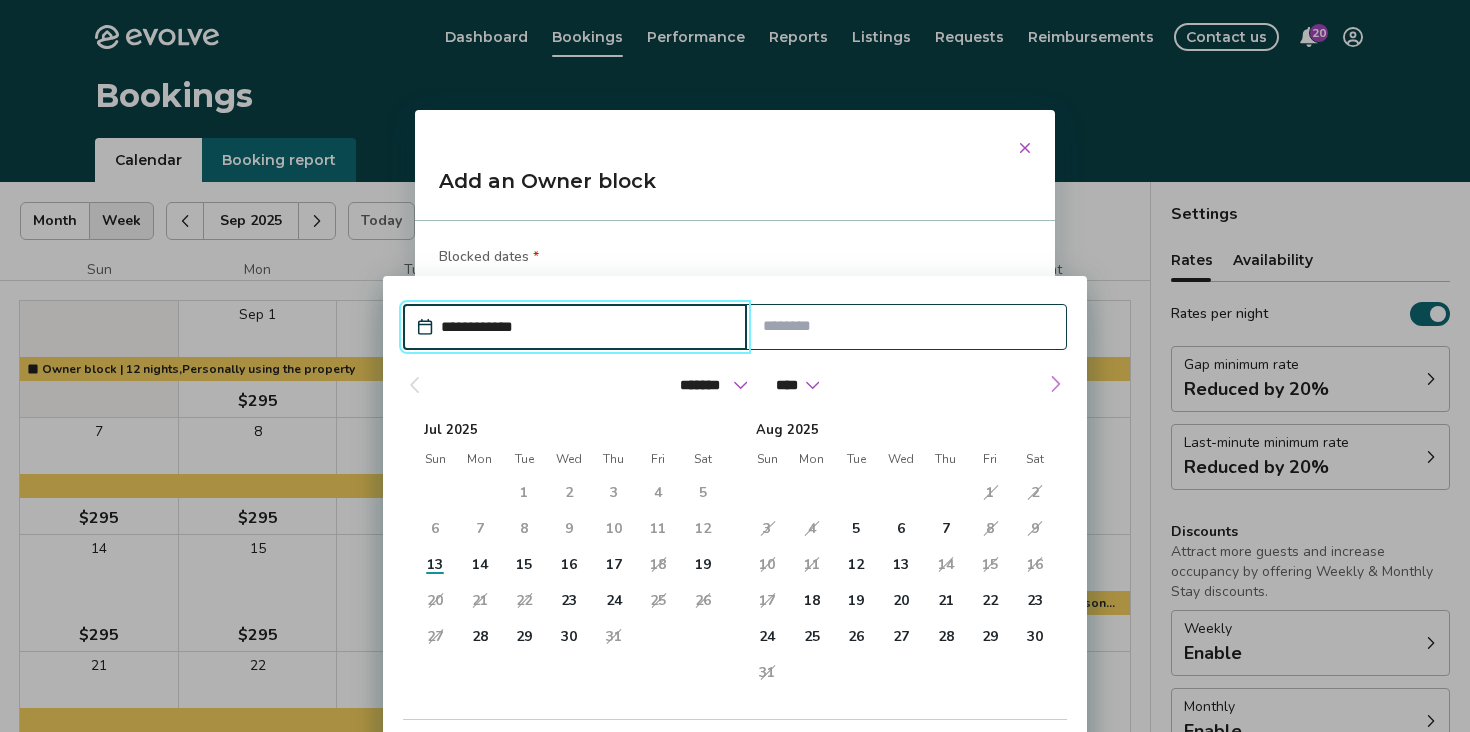 click at bounding box center (1055, 384) 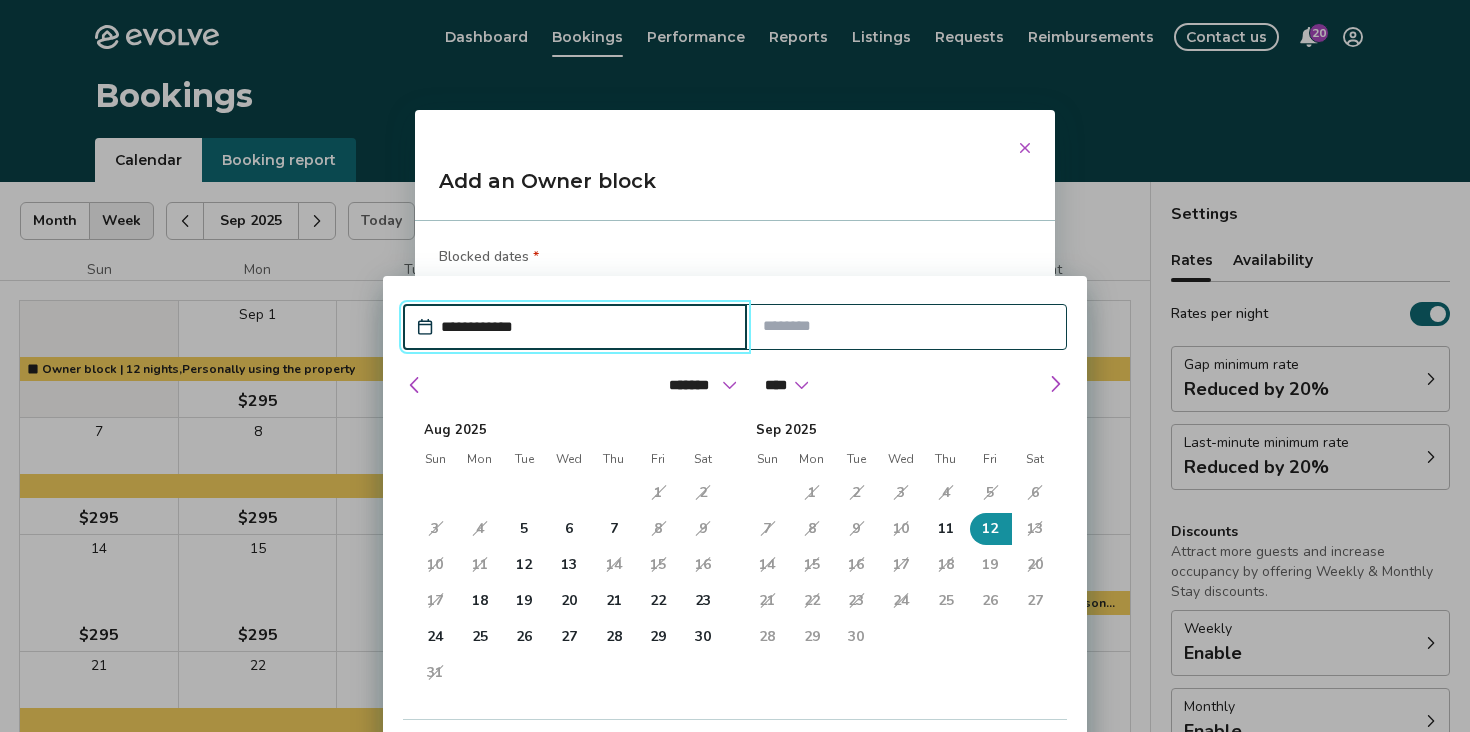 click on "31 1 2 3 4 5 6 7 8 9 10 11 12 13 14 15 16 17 18 19 20 21 22 23 24 25 26 27 28 29 30 1 2 3 4" at bounding box center (901, 565) 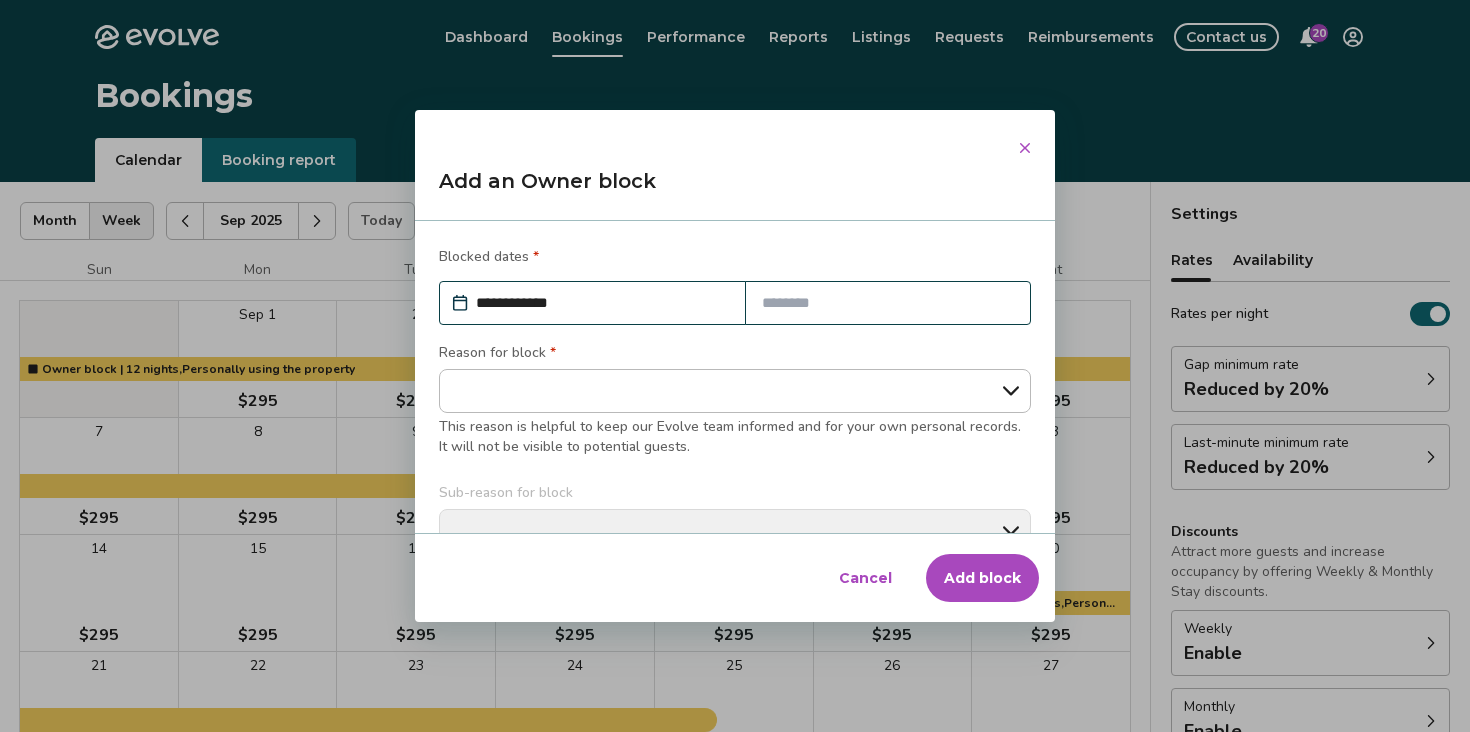 click on "Blocked dates   *" at bounding box center [735, 259] 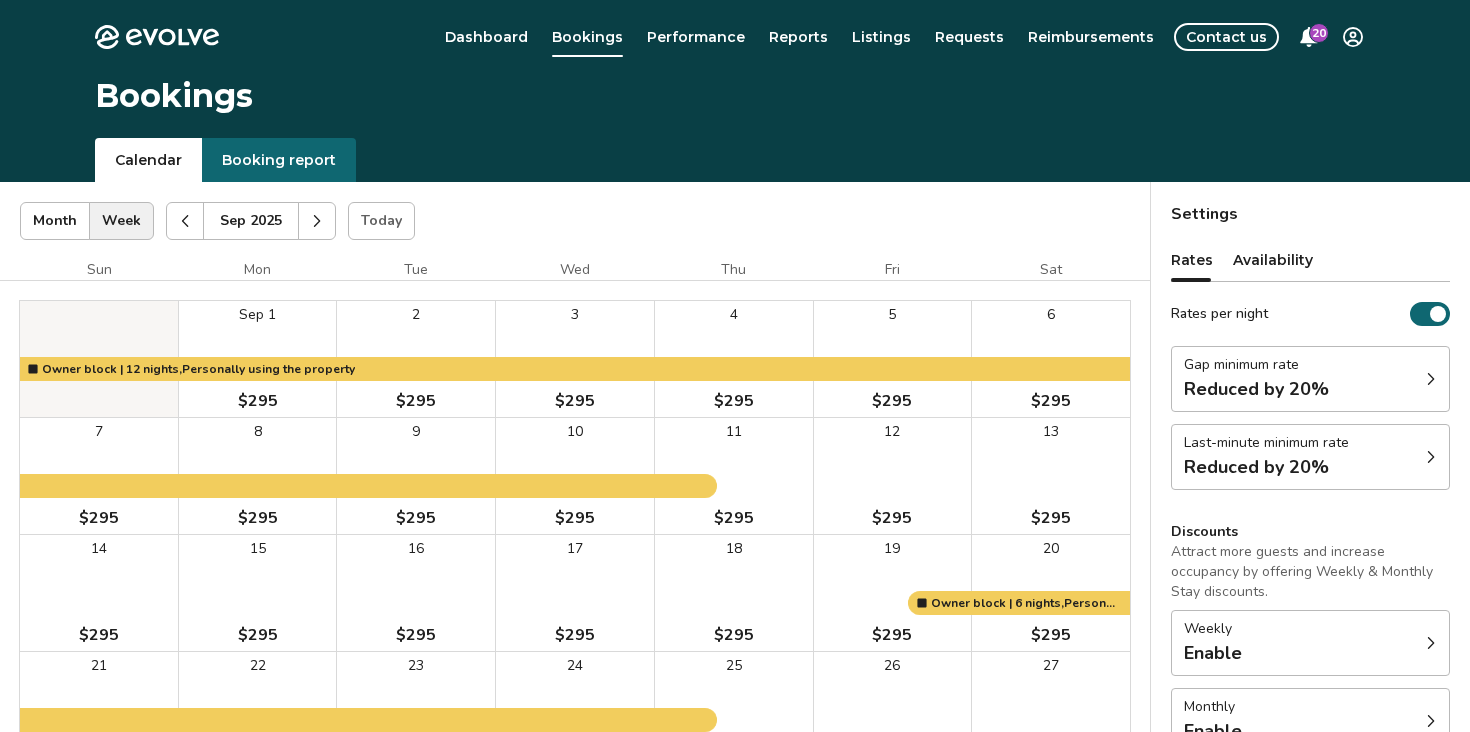 click on "12 $295" at bounding box center [893, 476] 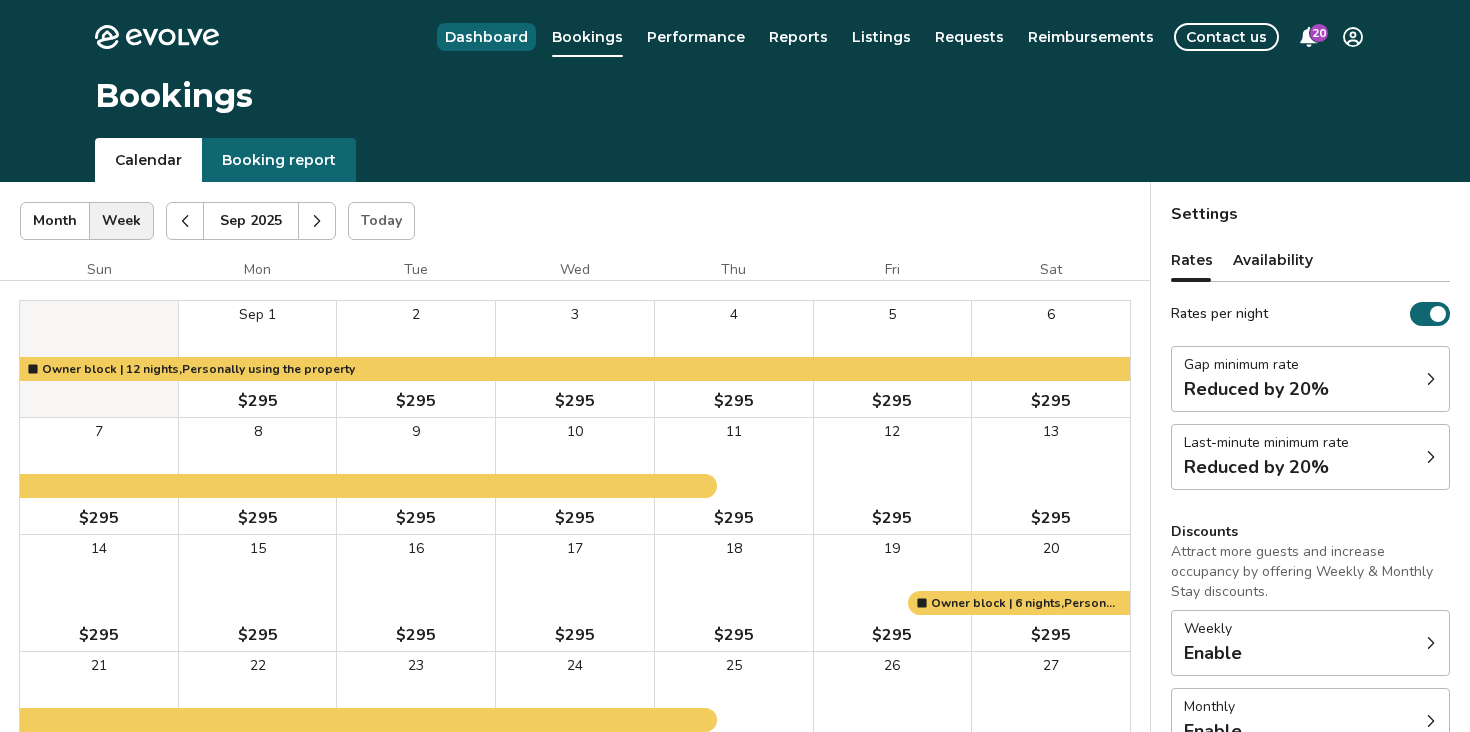 click on "Dashboard" at bounding box center [486, 37] 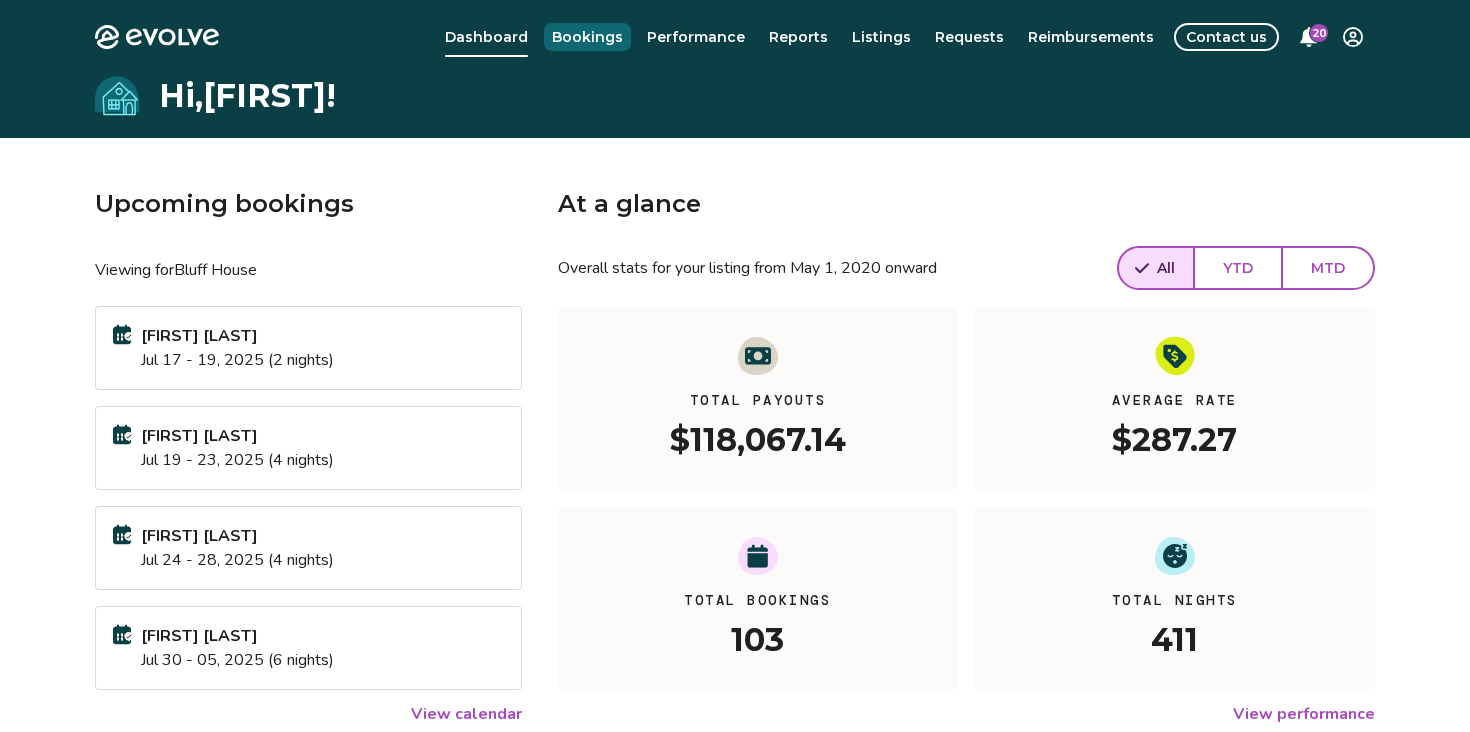 click on "Bookings" at bounding box center (587, 37) 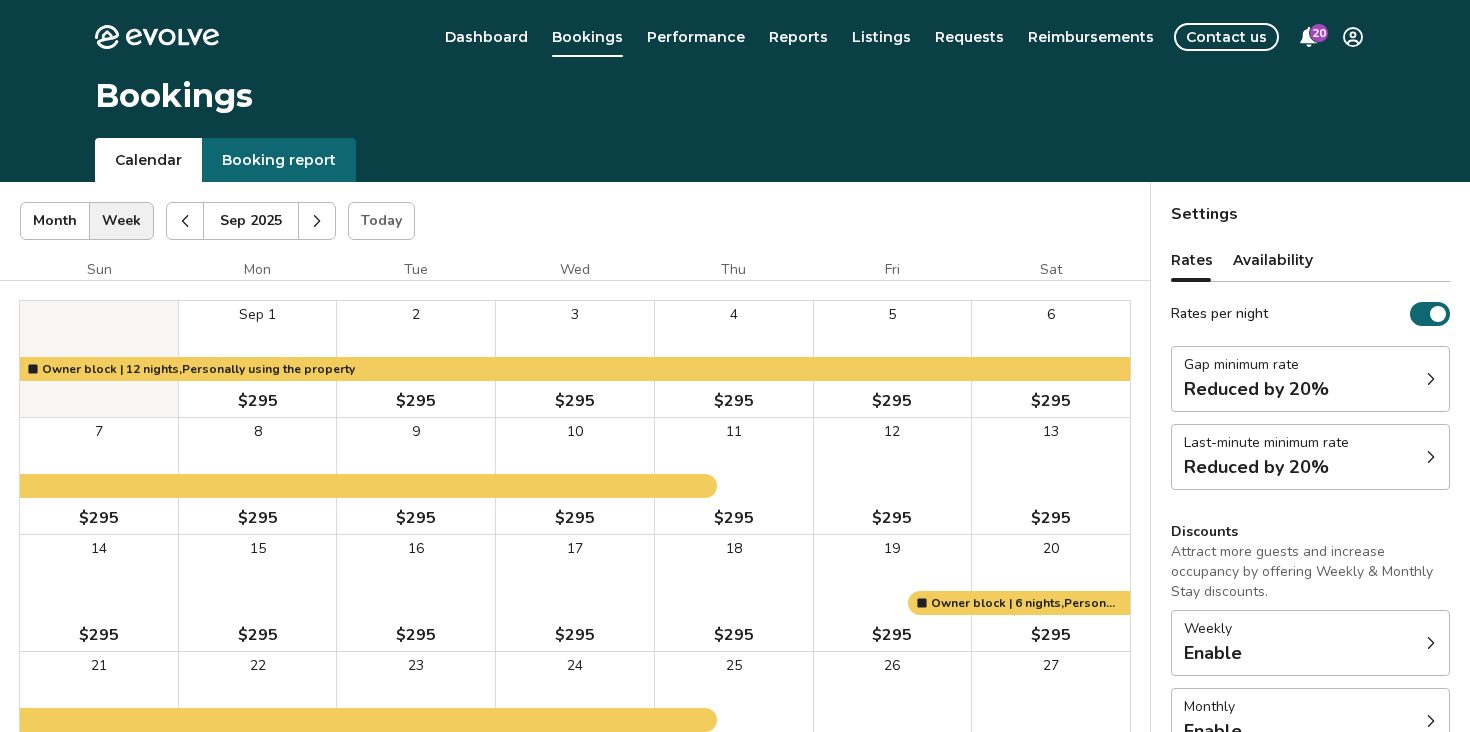 click 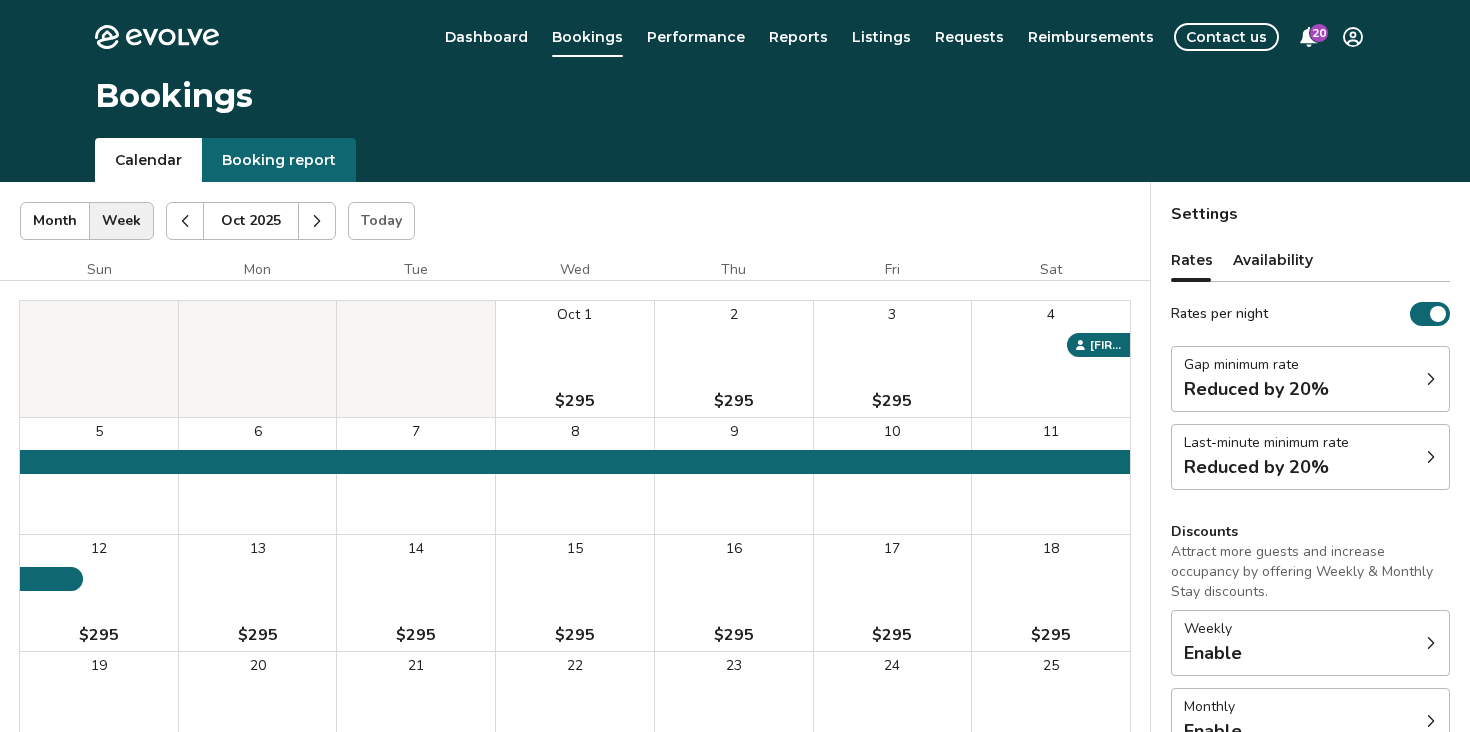 click 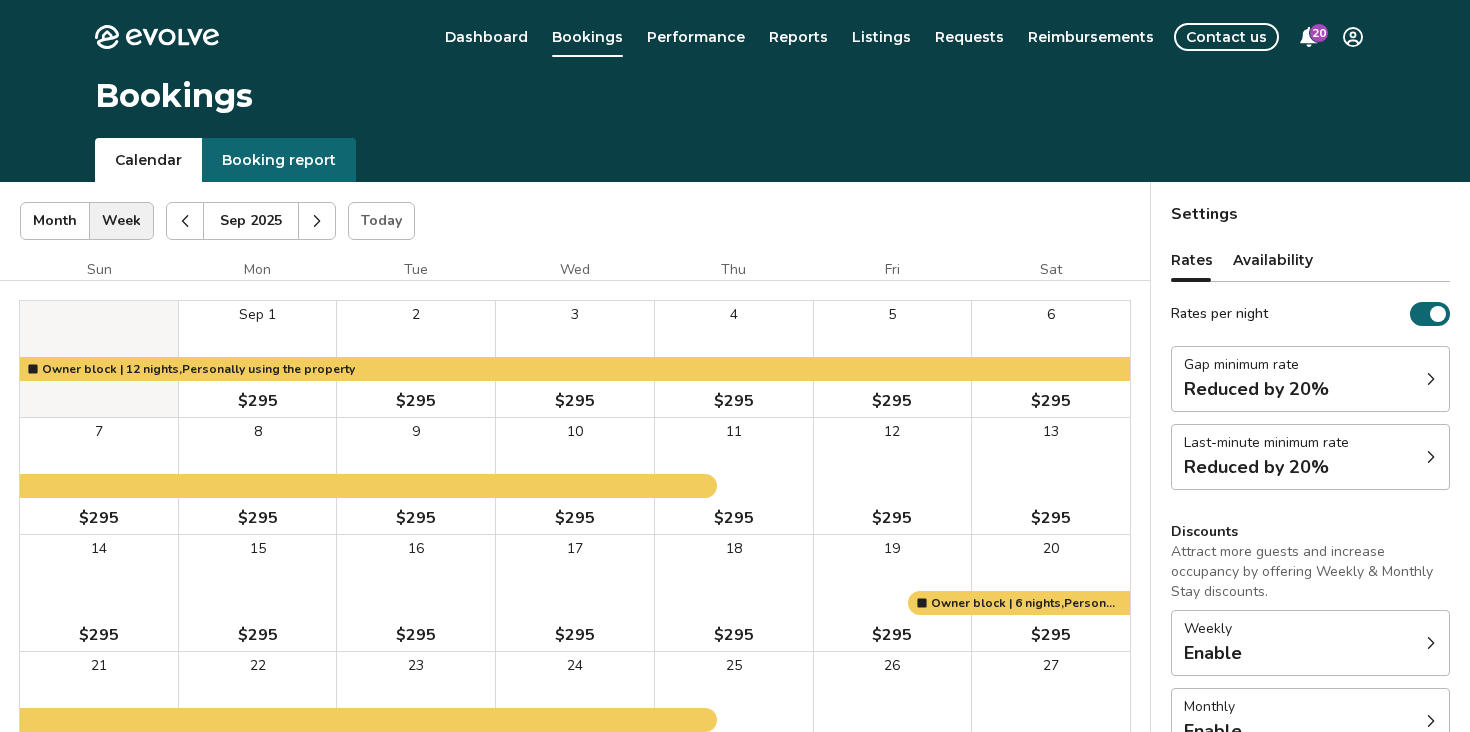 click 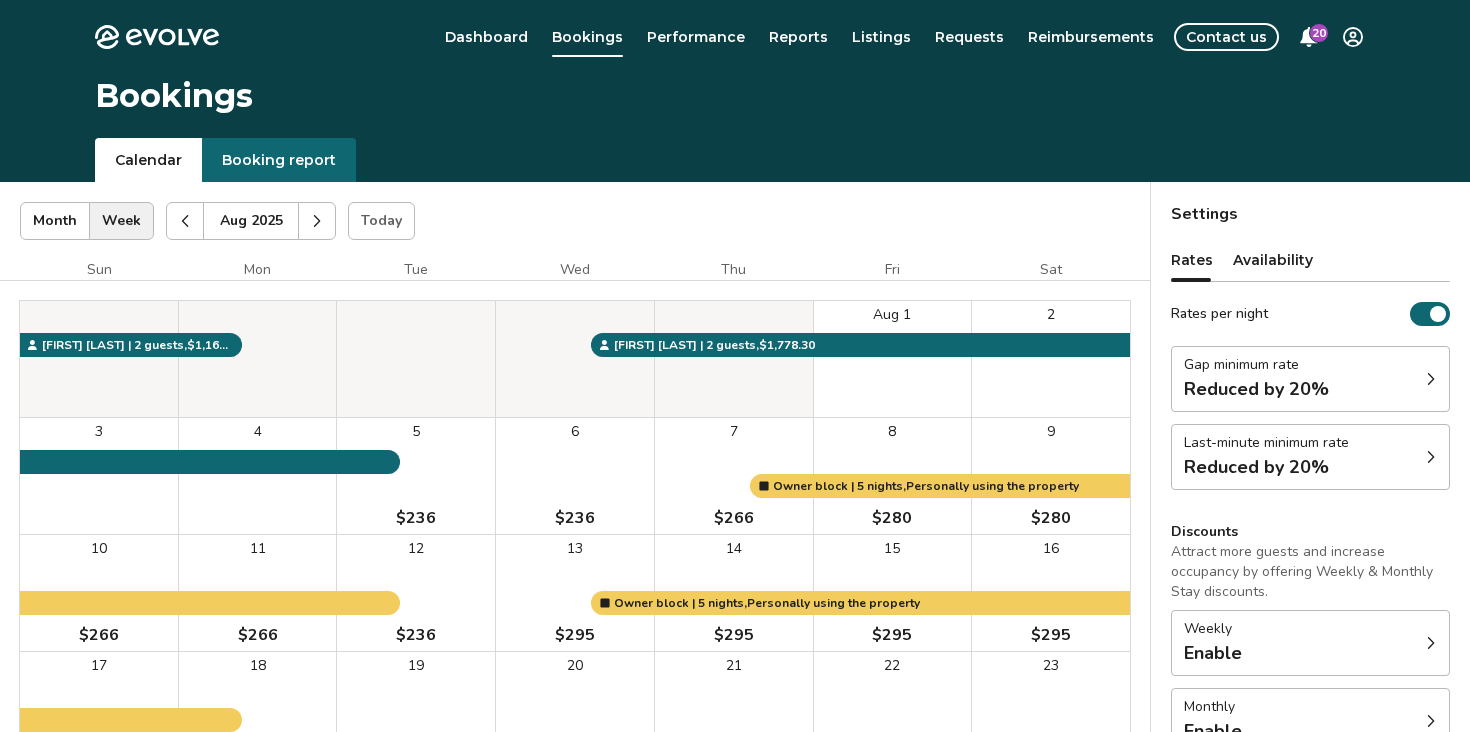 click on "Sun Mon Tue Wed Thu Fri Sat Aug 1 2 3 4 5 $236 6 $236 7 $266 8 $280 9 $280 10 $266 11 $266 12 $236 13 $295 14 $295 15 $295 16 $295 17 $295 18 $295 19 $295 20 $295 21 $295 22 $295 23 $295 24 $295 25 $295 26 $295 27 $295 28 $295 29 $295 30 $295 31 $295 Owner block | 12 nights,  Personally using the property Owner block | 5 nights,  Personally using the property Owner block | 5 nights,  Personally using the property [FIRST] [LAST] | 2 guests ,  $1,778.30 [FIRST] [LAST] | 2 guests ,  $1,165.45 Booking Pending Evolve/Owner" at bounding box center (575, 651) 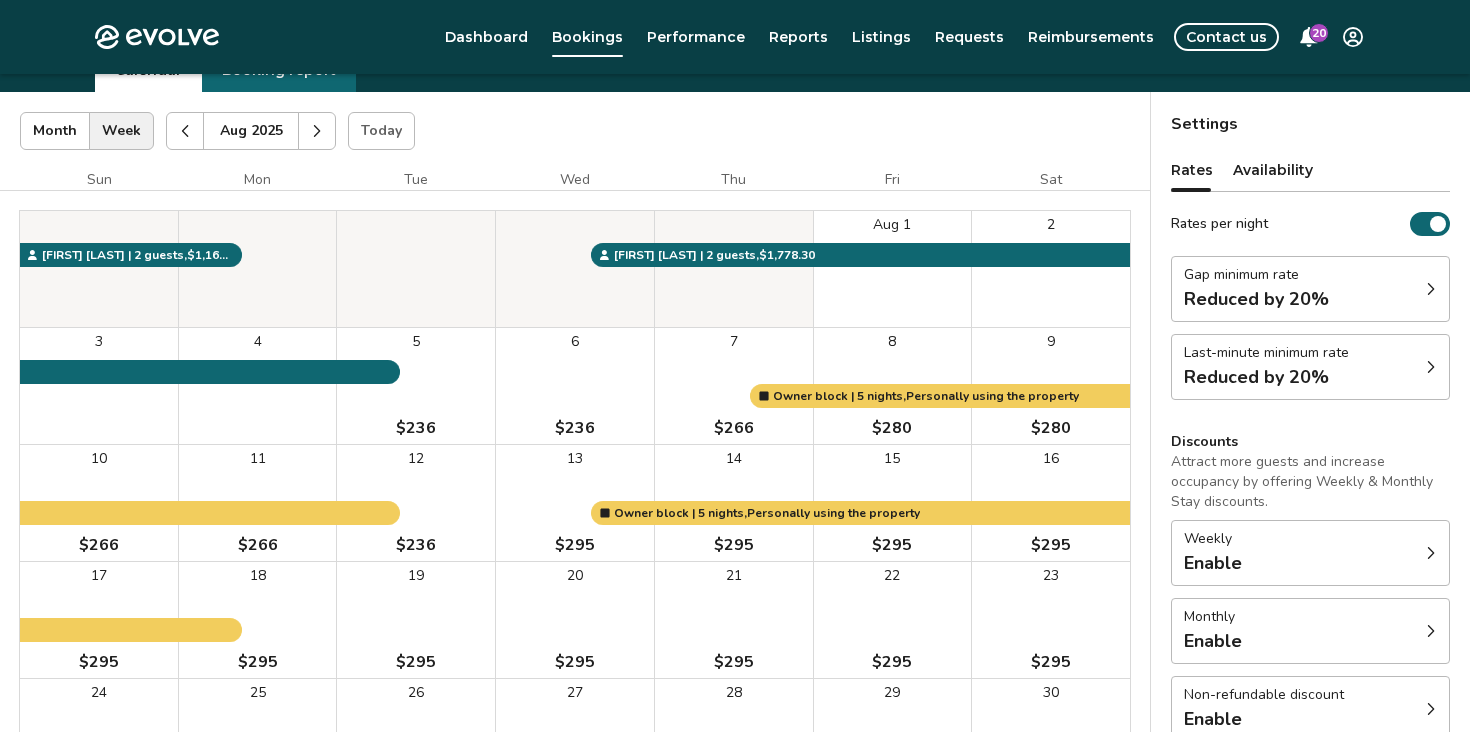 scroll, scrollTop: 50, scrollLeft: 0, axis: vertical 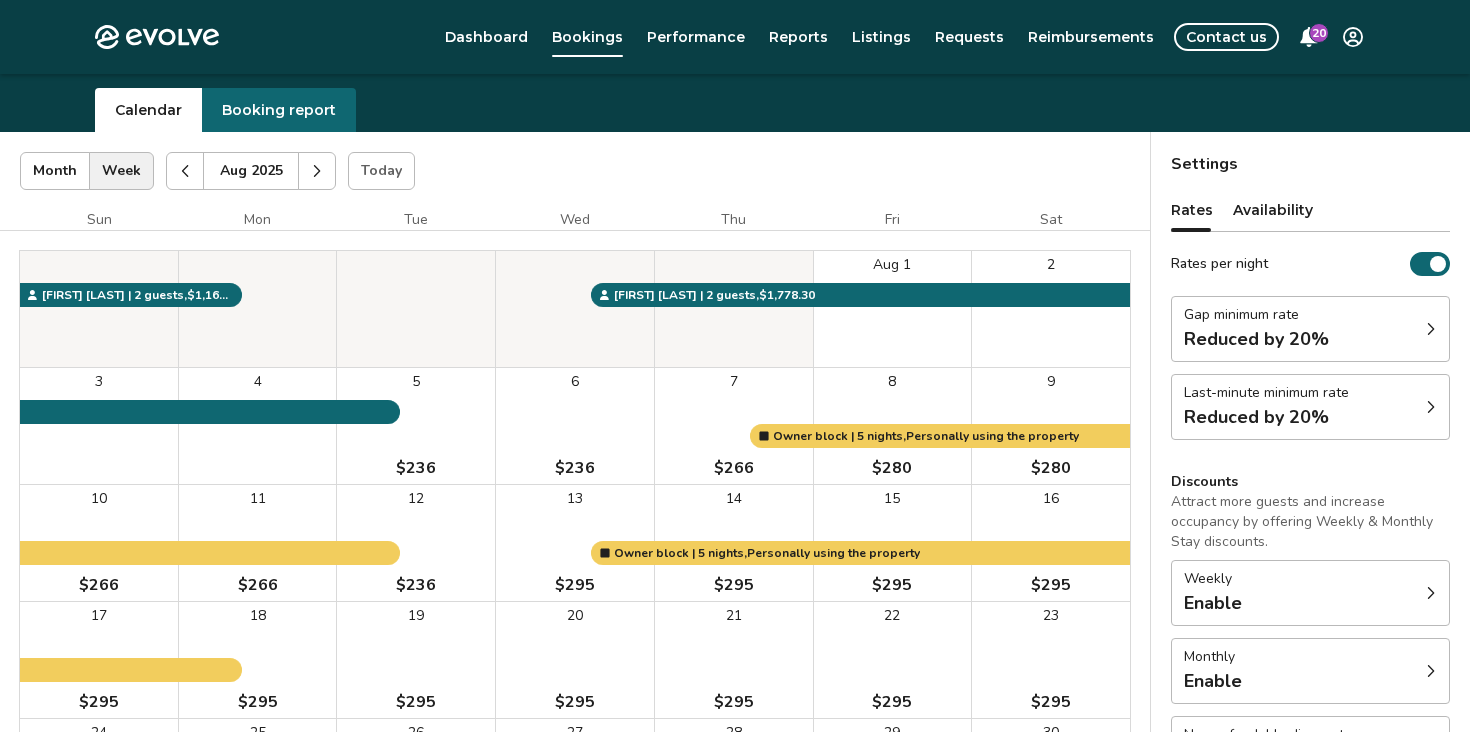 click at bounding box center [317, 171] 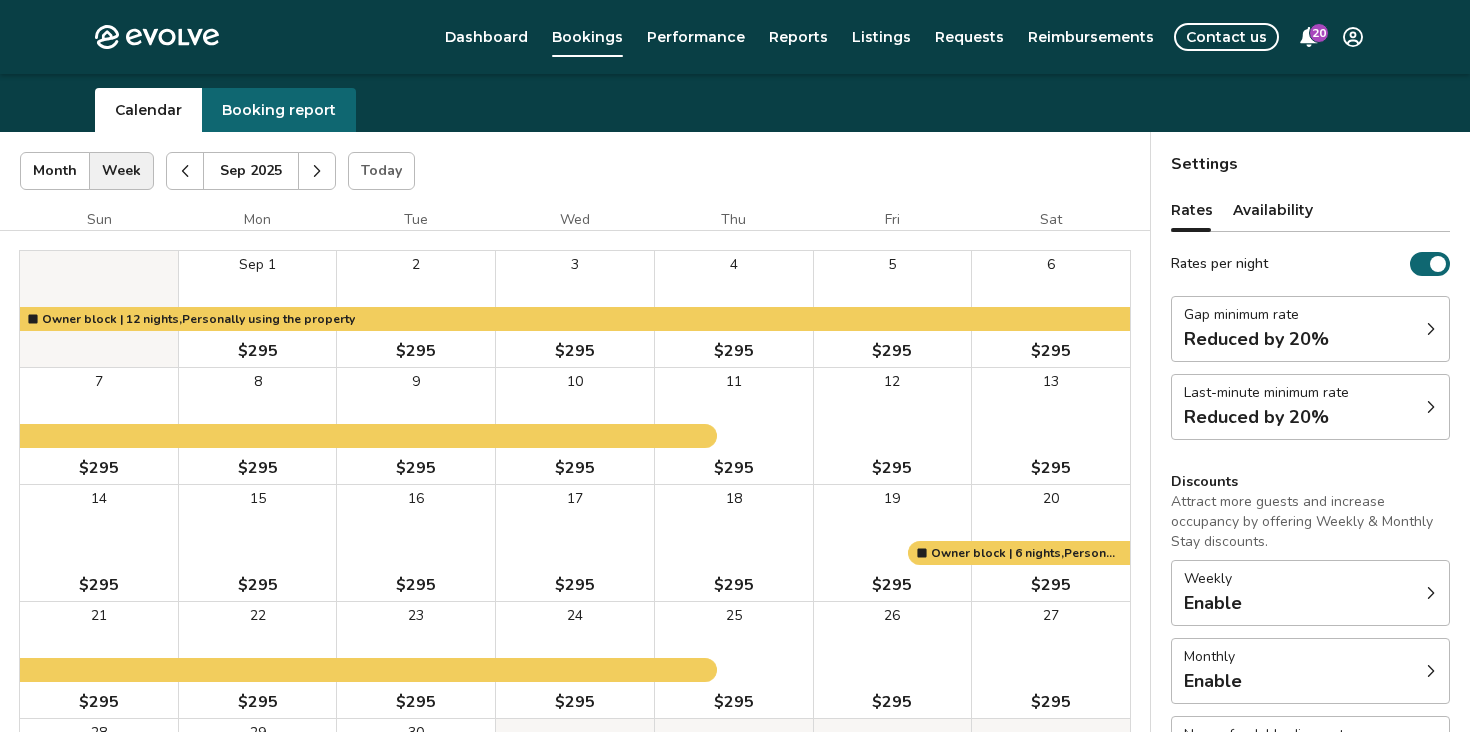 click on "12 $295" at bounding box center [893, 426] 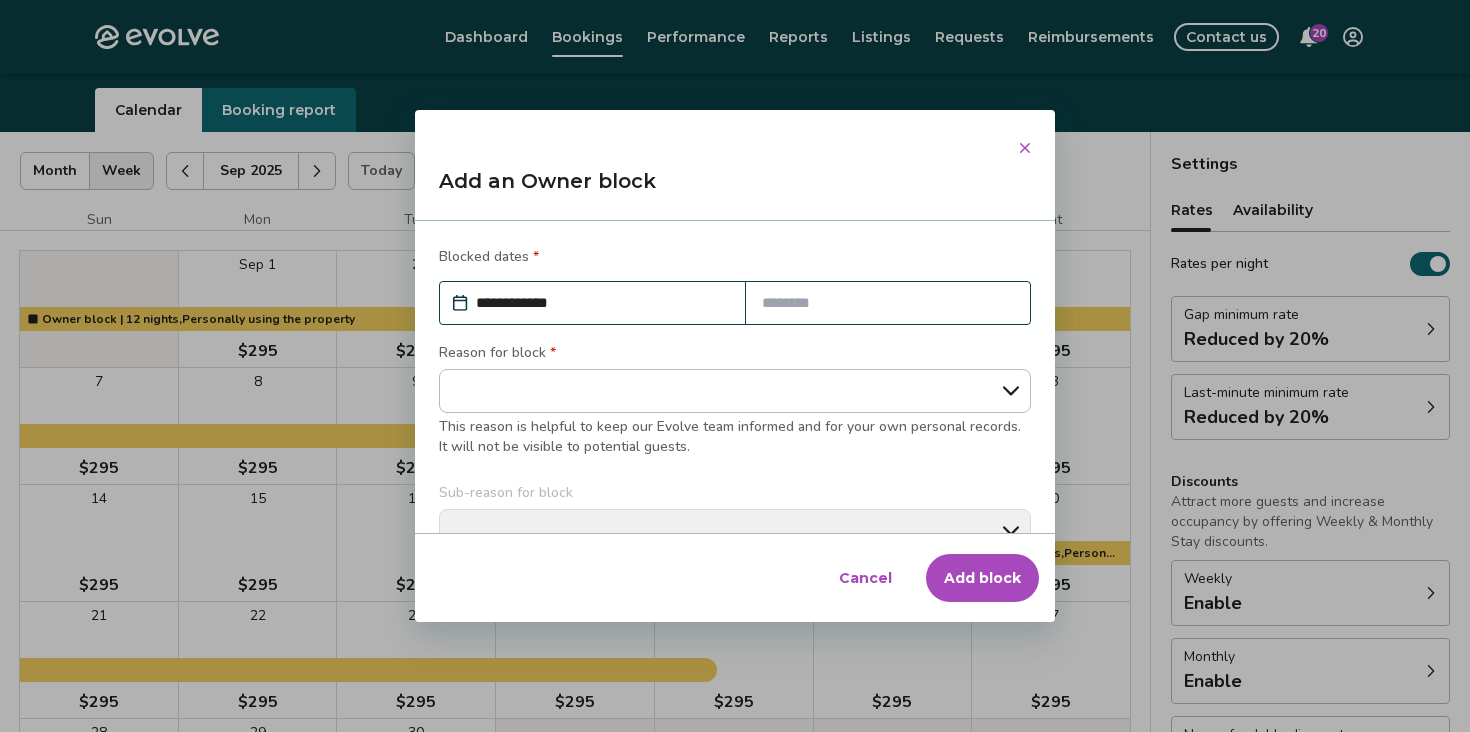 click at bounding box center [888, 303] 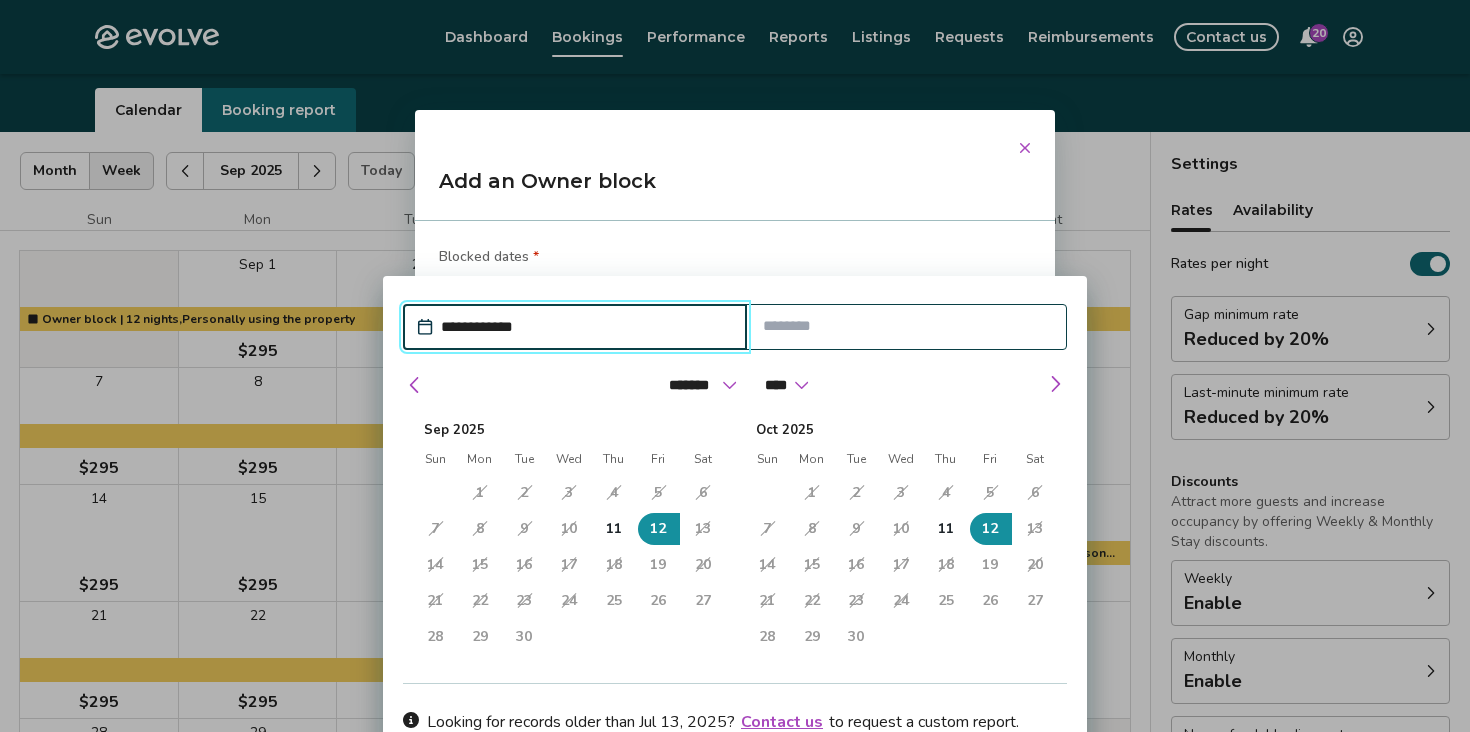 click on "31 1 2 3 4 5 6 7 8 9 10 11 12 13 14 15 16 17 18 19 20 21 22 23 24 25 26 27 28 29 30 1 2 3 4" at bounding box center (901, 565) 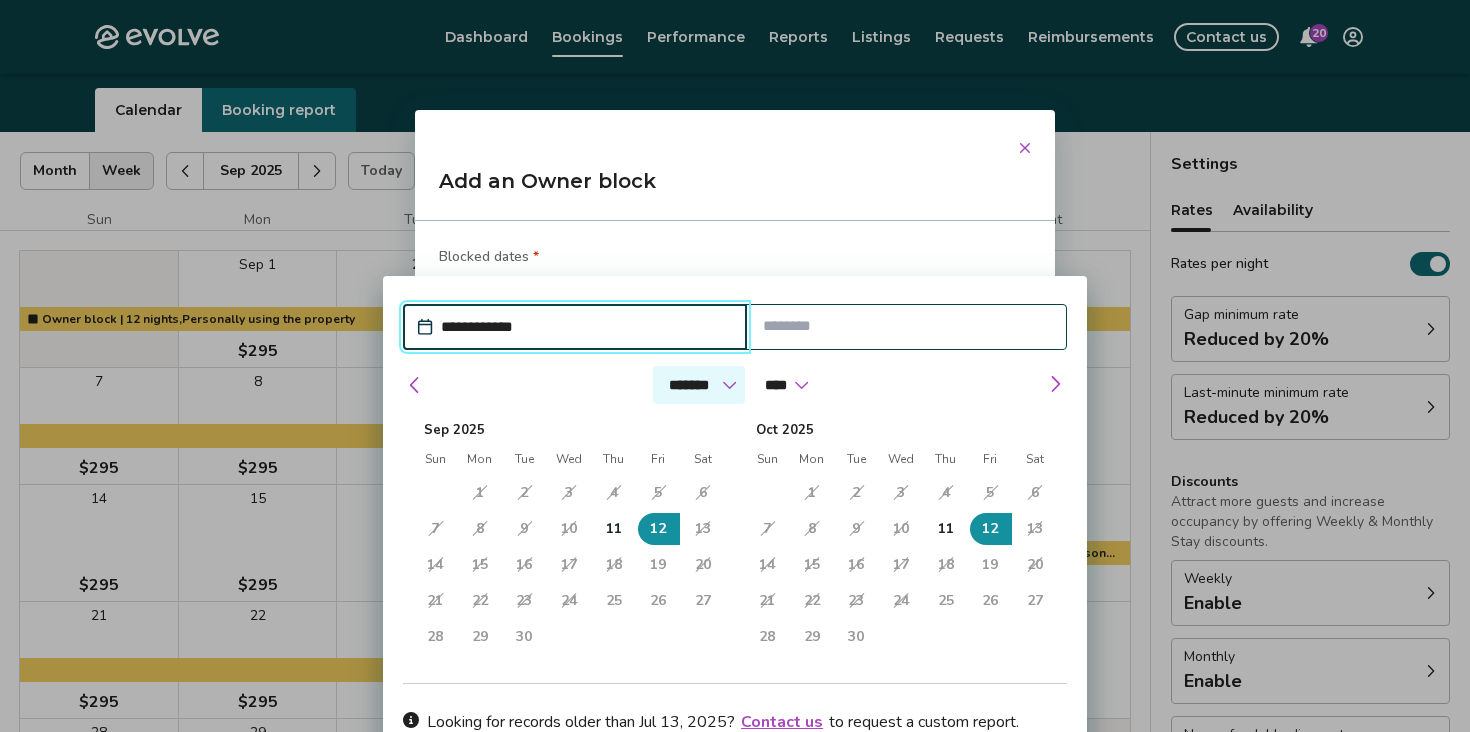 click on "******* ******** ***** ***** *** **** **** ****** ********* ******* ******** ********" at bounding box center [699, 385] 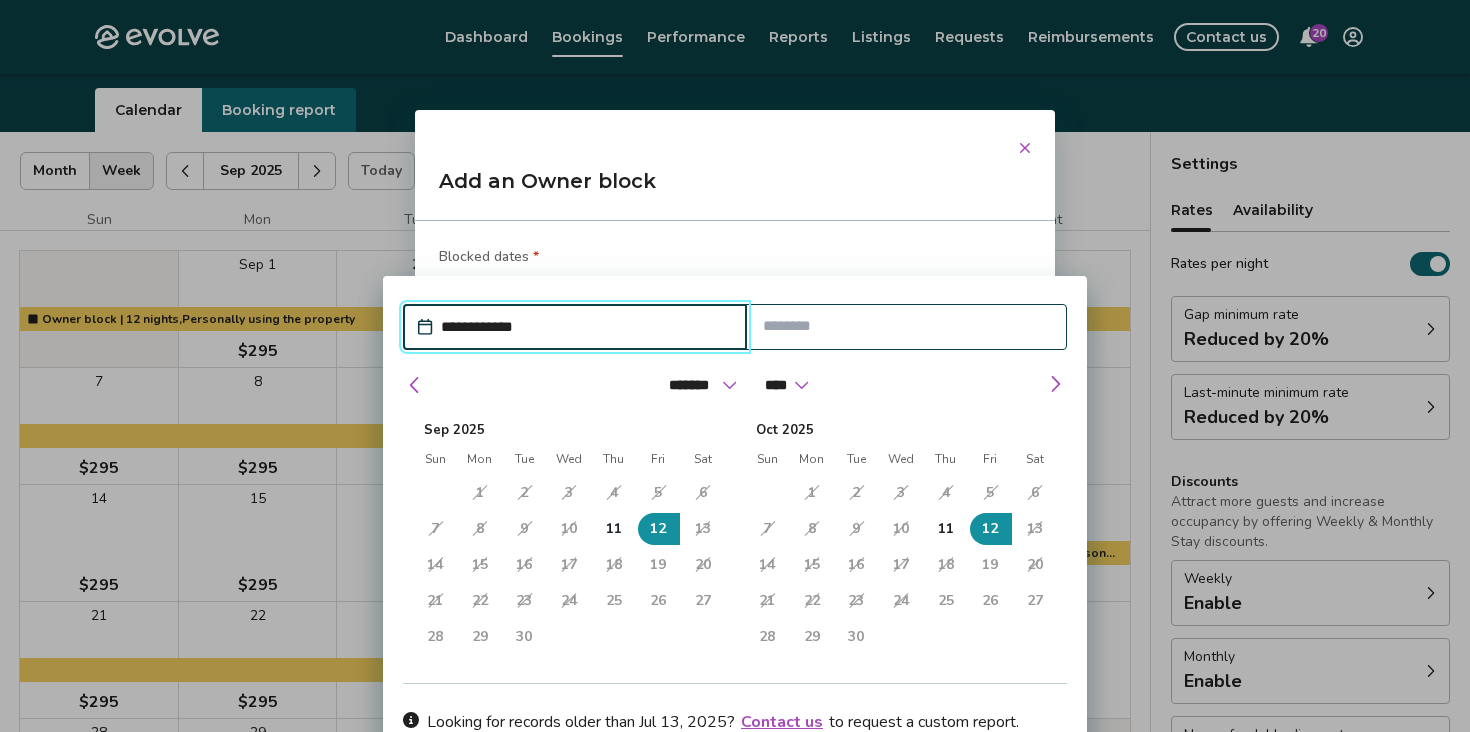 click on "19" at bounding box center (658, 565) 